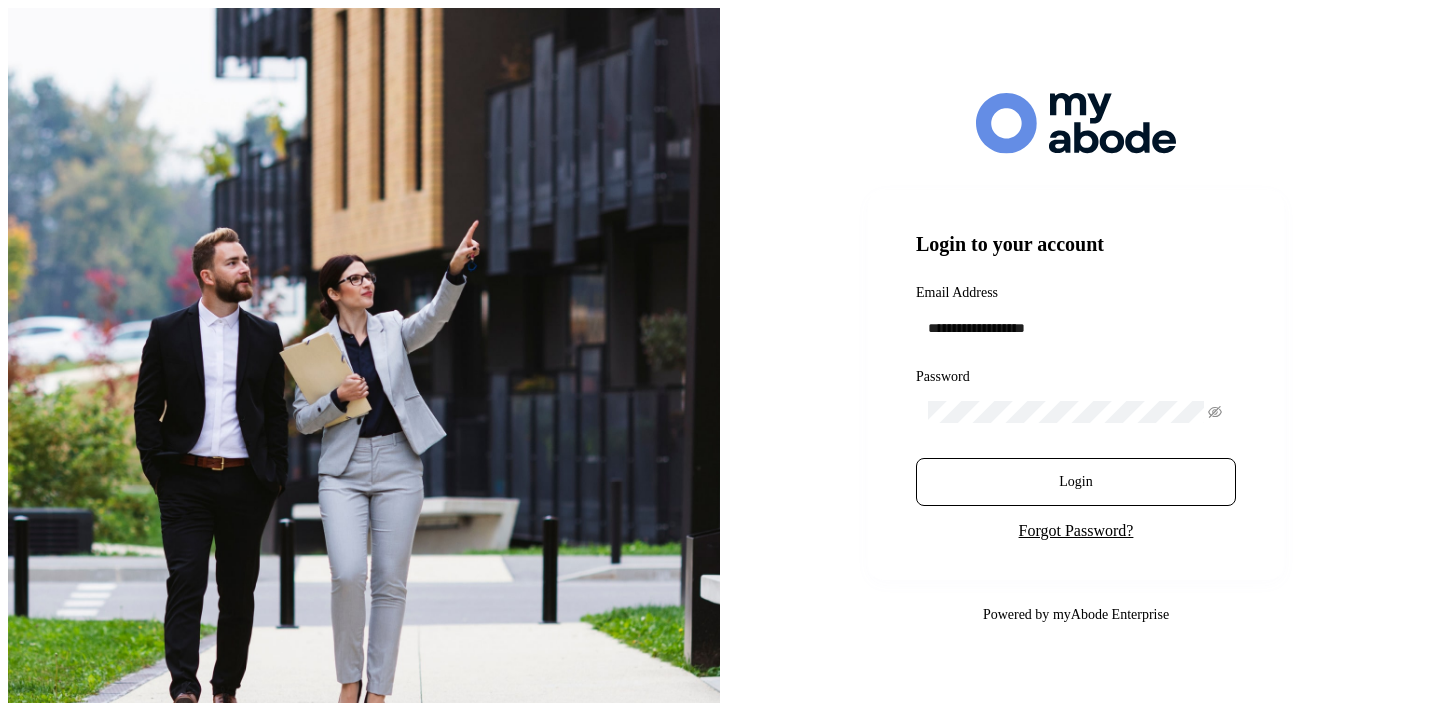 scroll, scrollTop: 0, scrollLeft: 0, axis: both 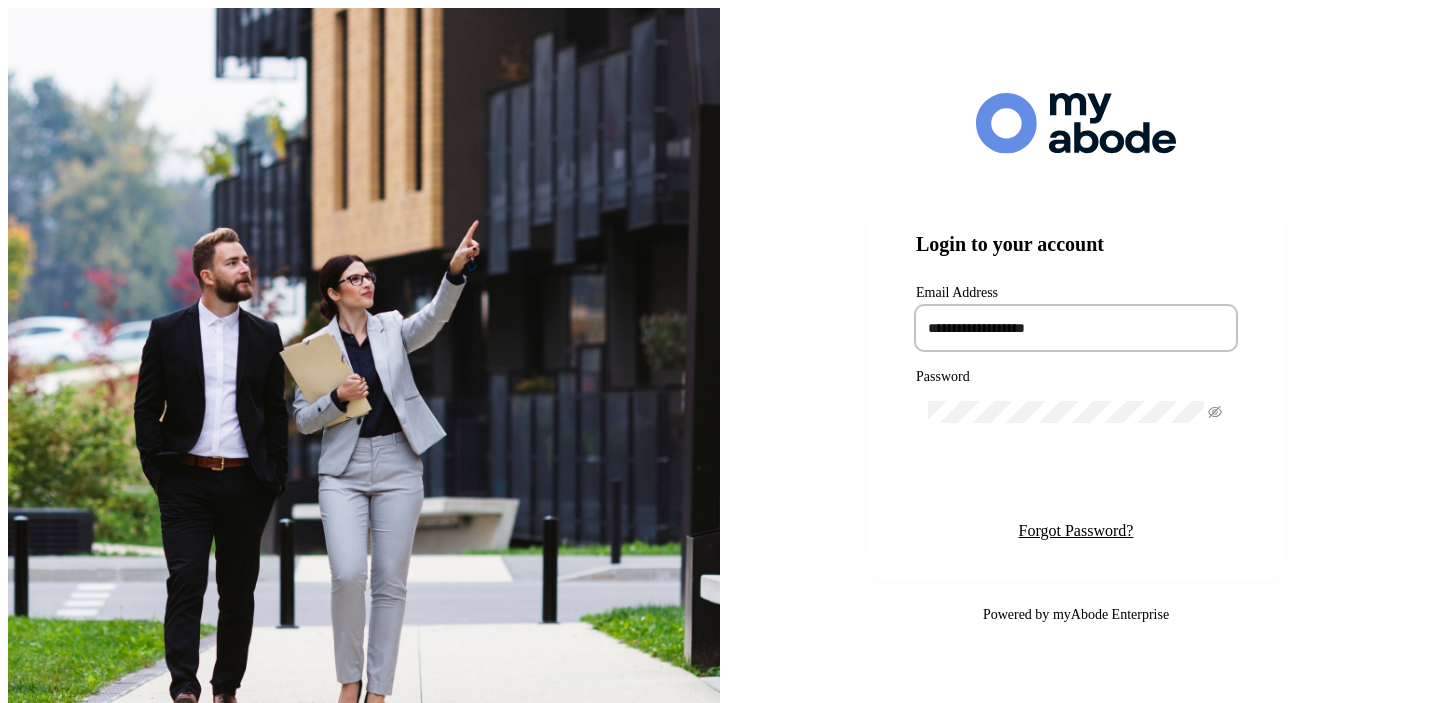 type on "**********" 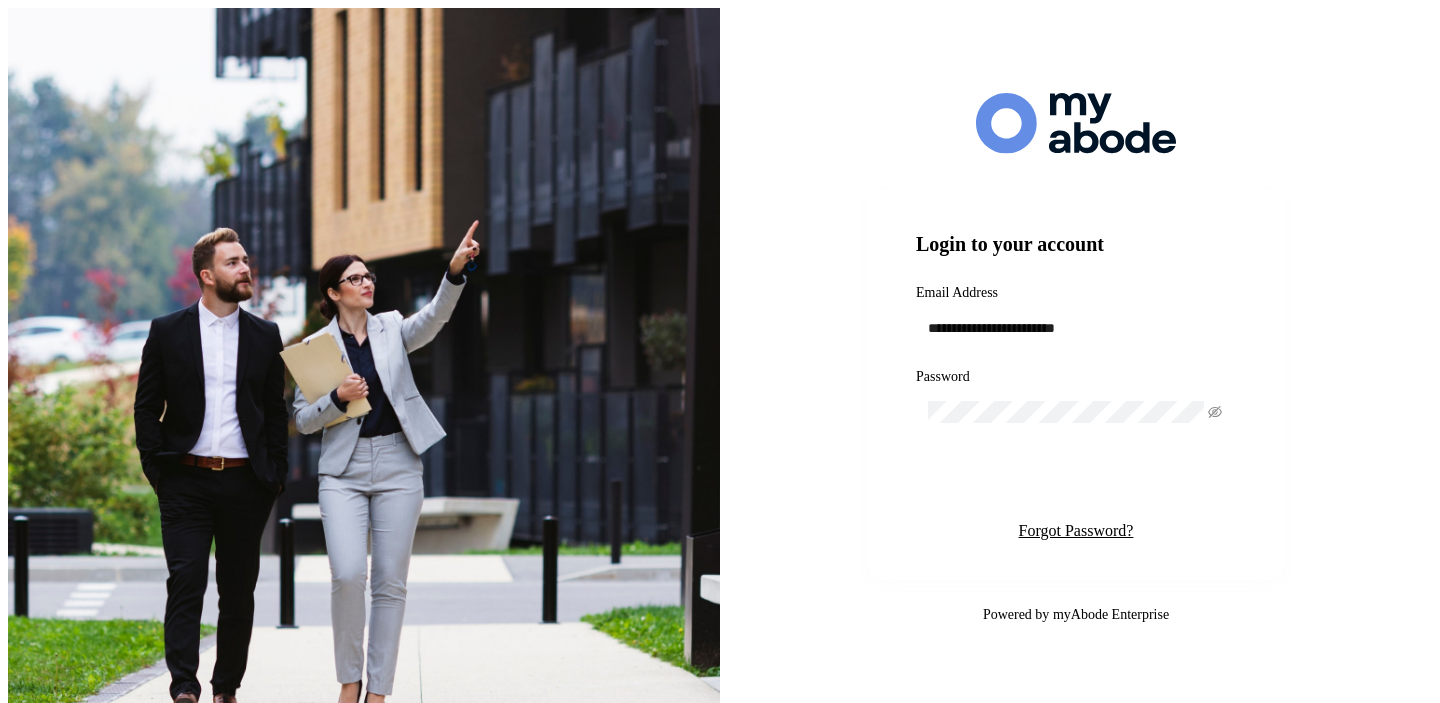 click on "Login" at bounding box center (1076, 482) 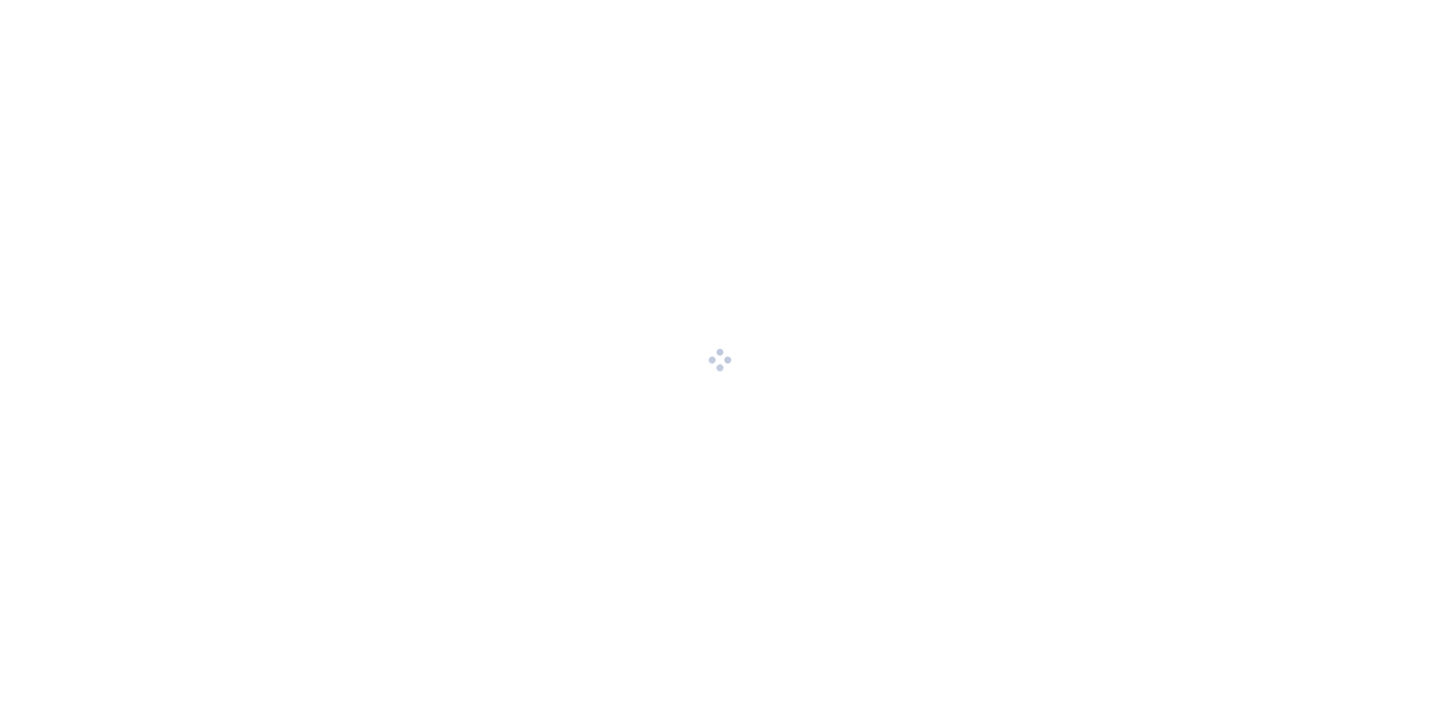 scroll, scrollTop: 0, scrollLeft: 0, axis: both 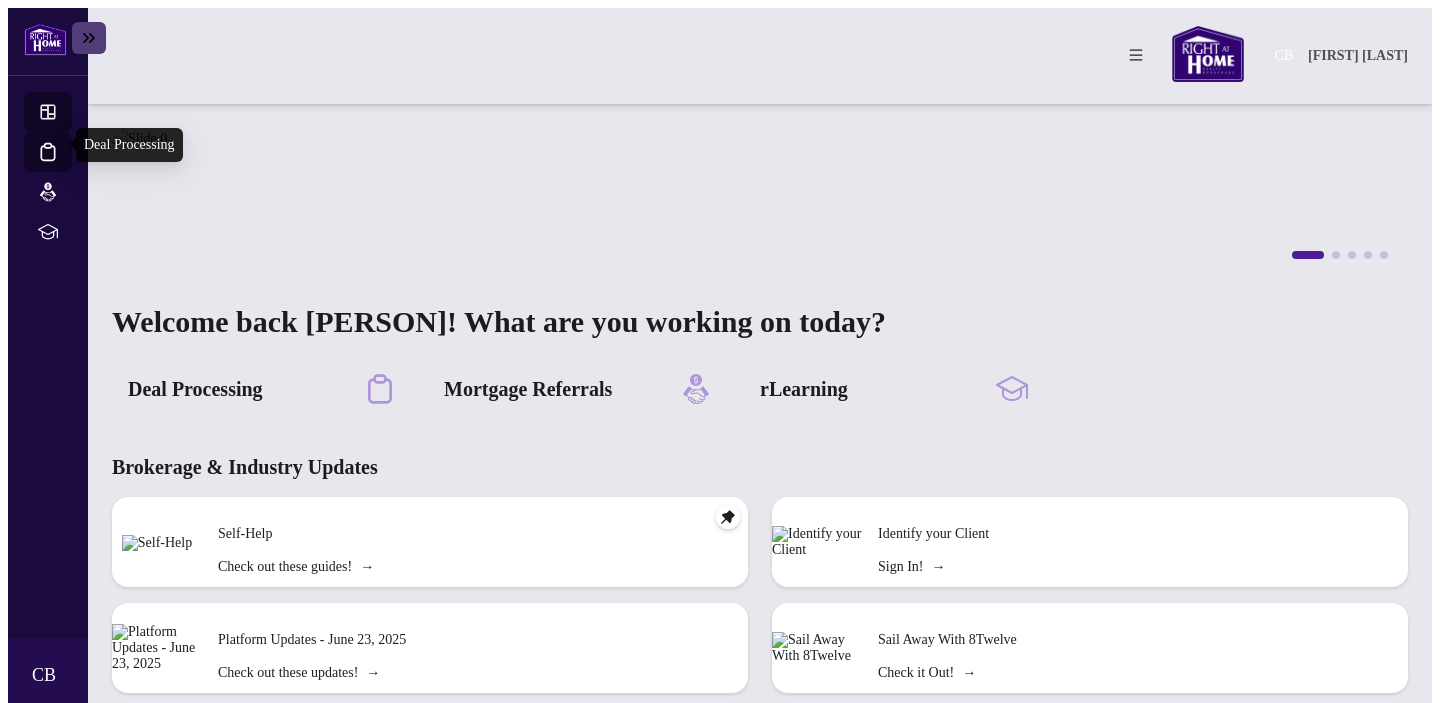 click on "Deal Processing" at bounding box center (66, 165) 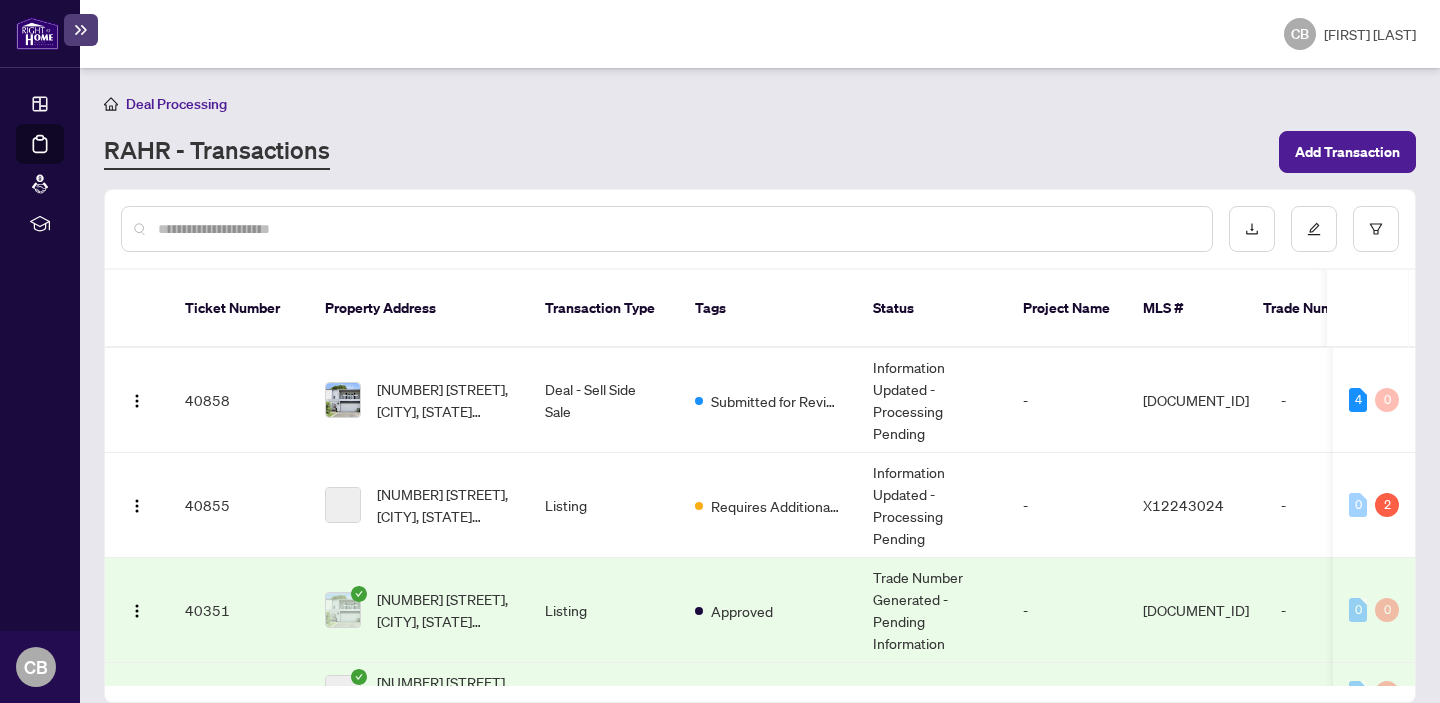 click at bounding box center (677, 229) 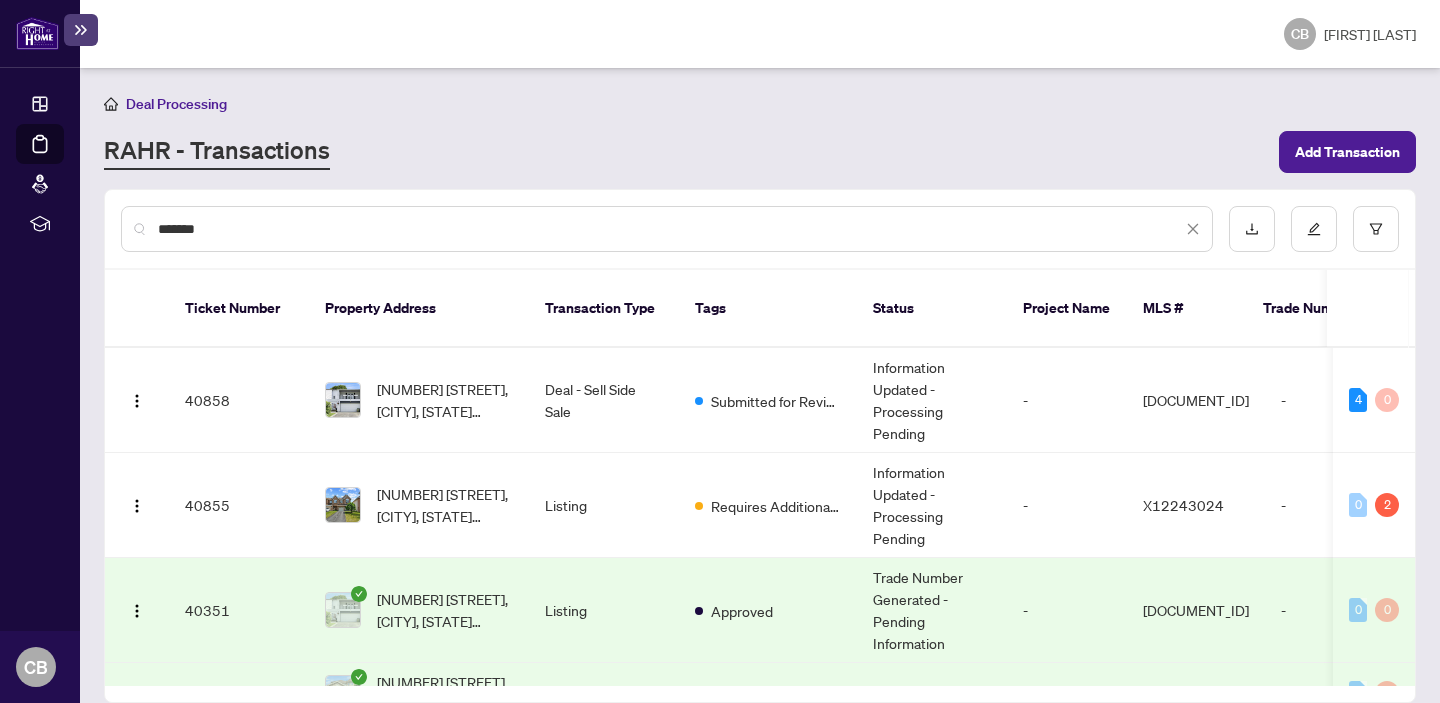type on "*******" 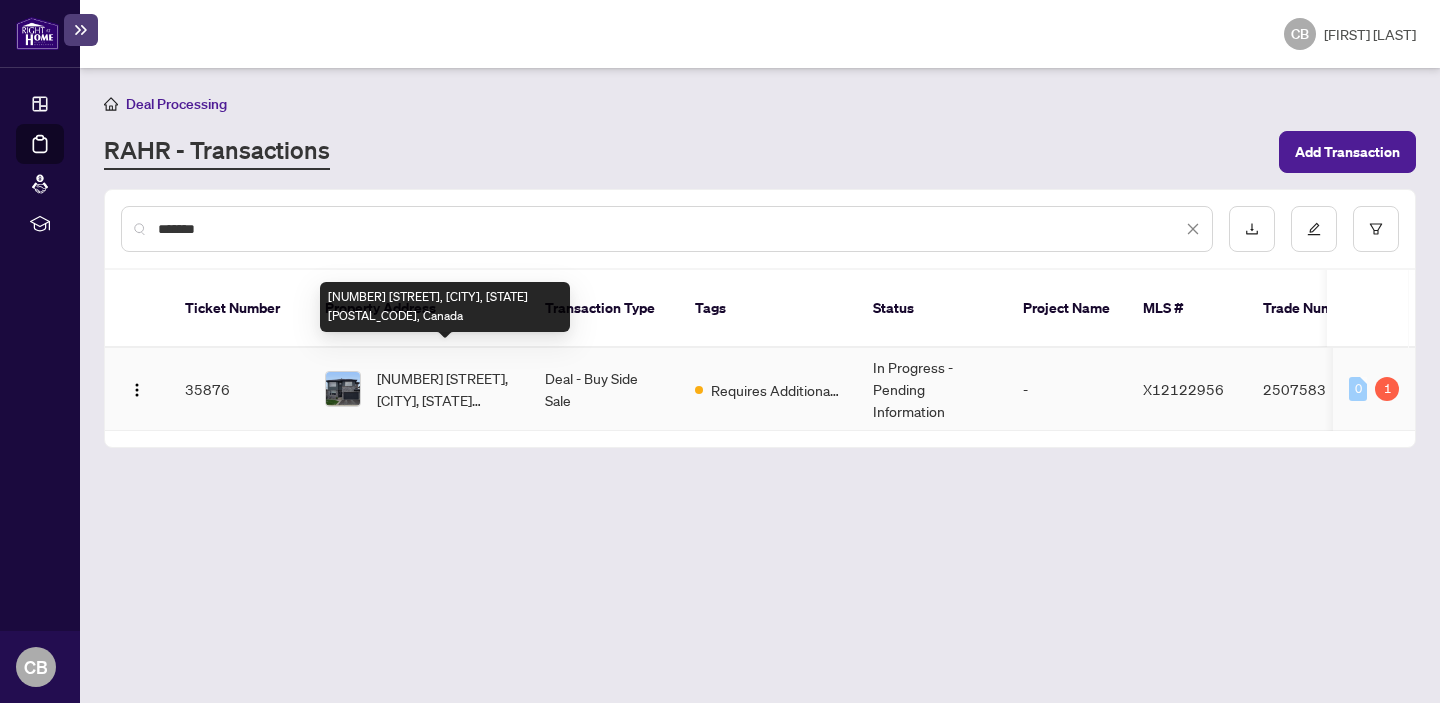 click on "[NUMBER] [STREET], [CITY], [STATE] [POSTAL_CODE], Canada" at bounding box center (445, 389) 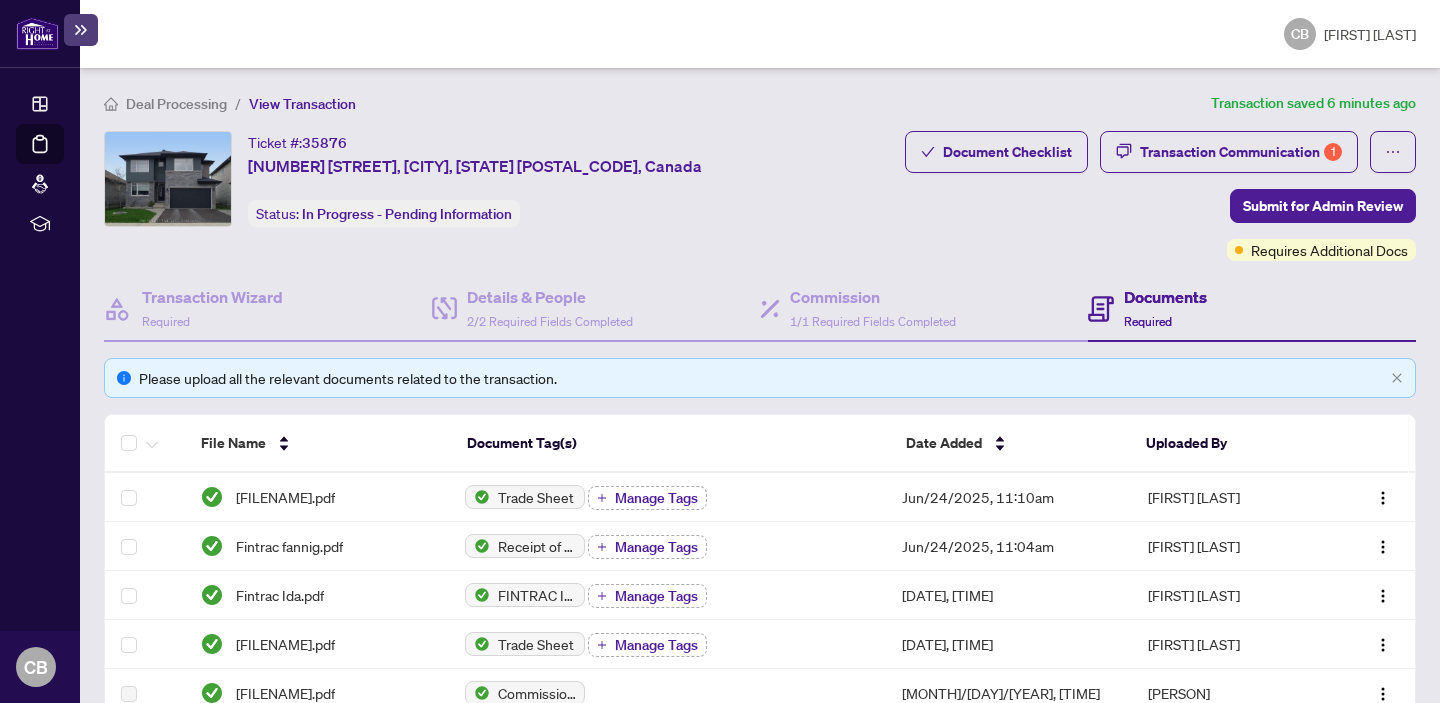 scroll, scrollTop: 19, scrollLeft: 0, axis: vertical 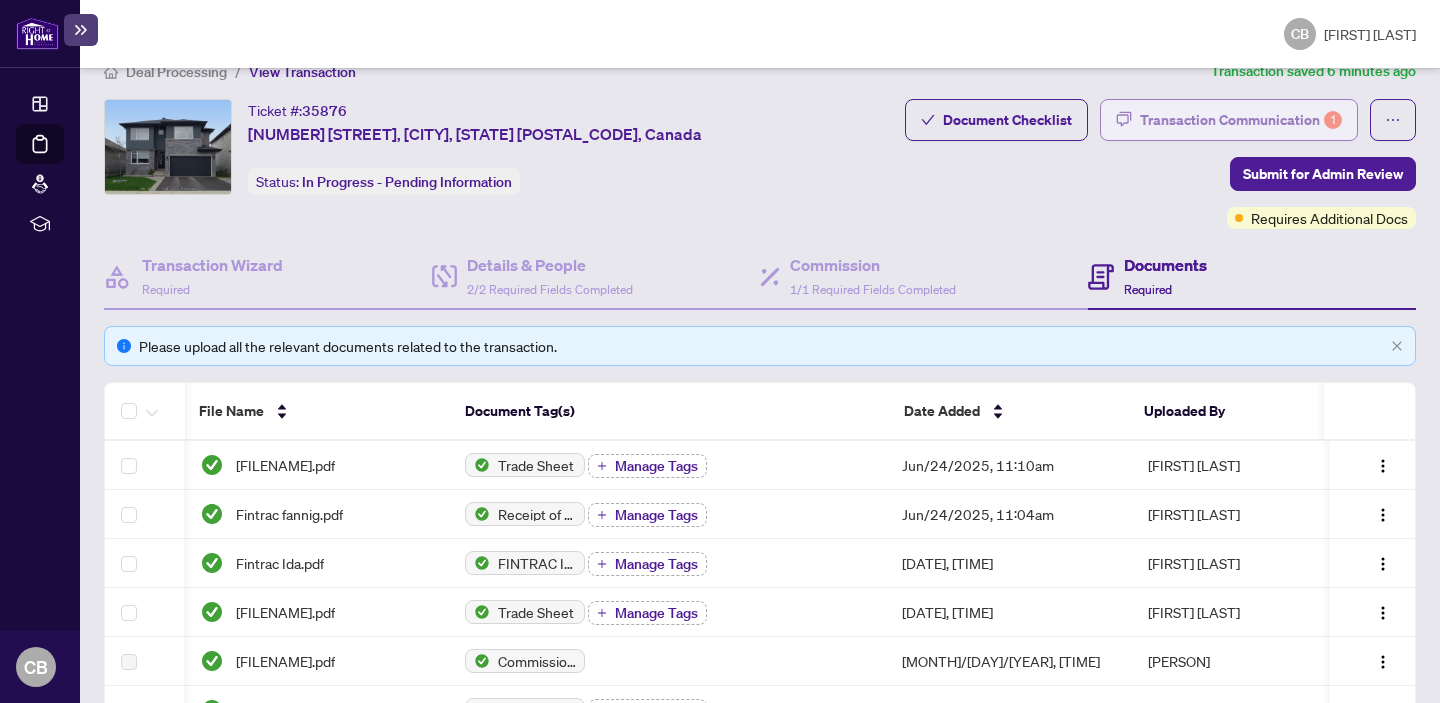 click on "Transaction Communication 1" at bounding box center [1241, 120] 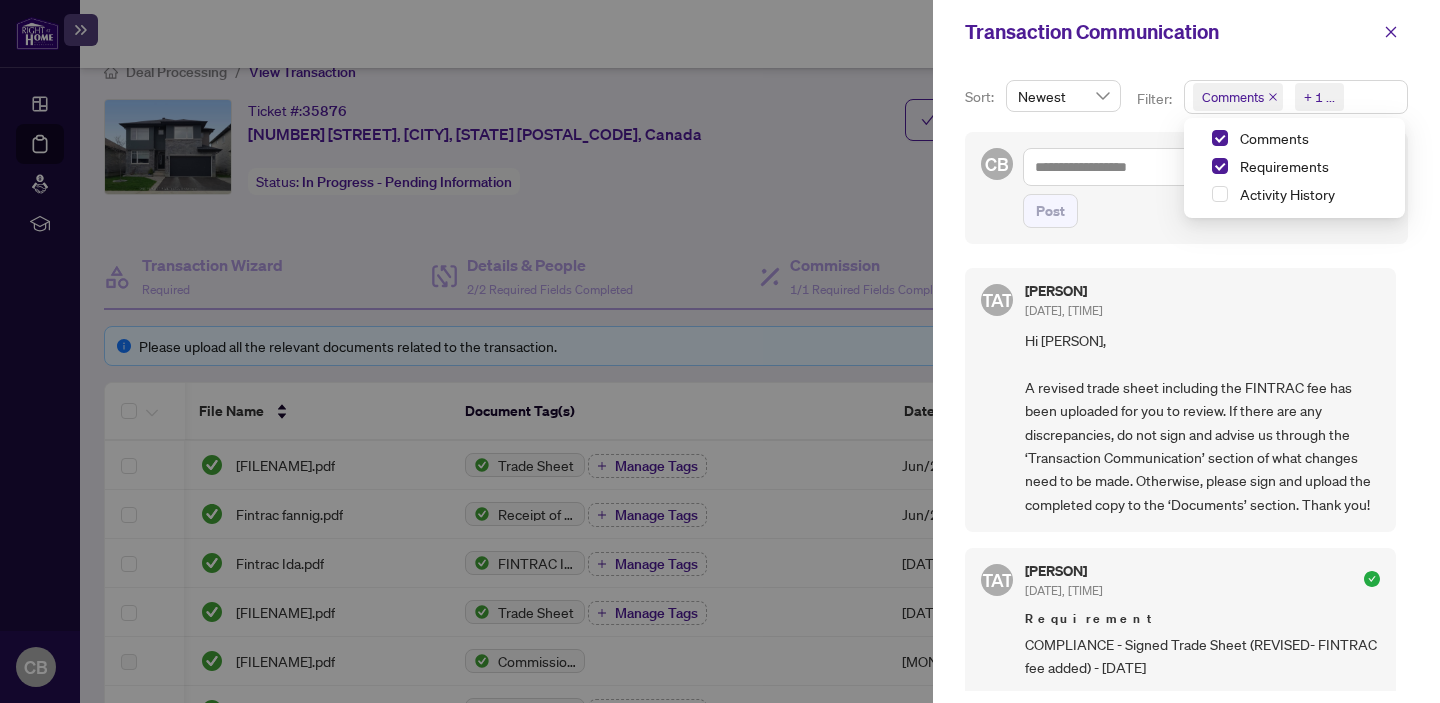 click on "+ 1 ..." at bounding box center (1319, 97) 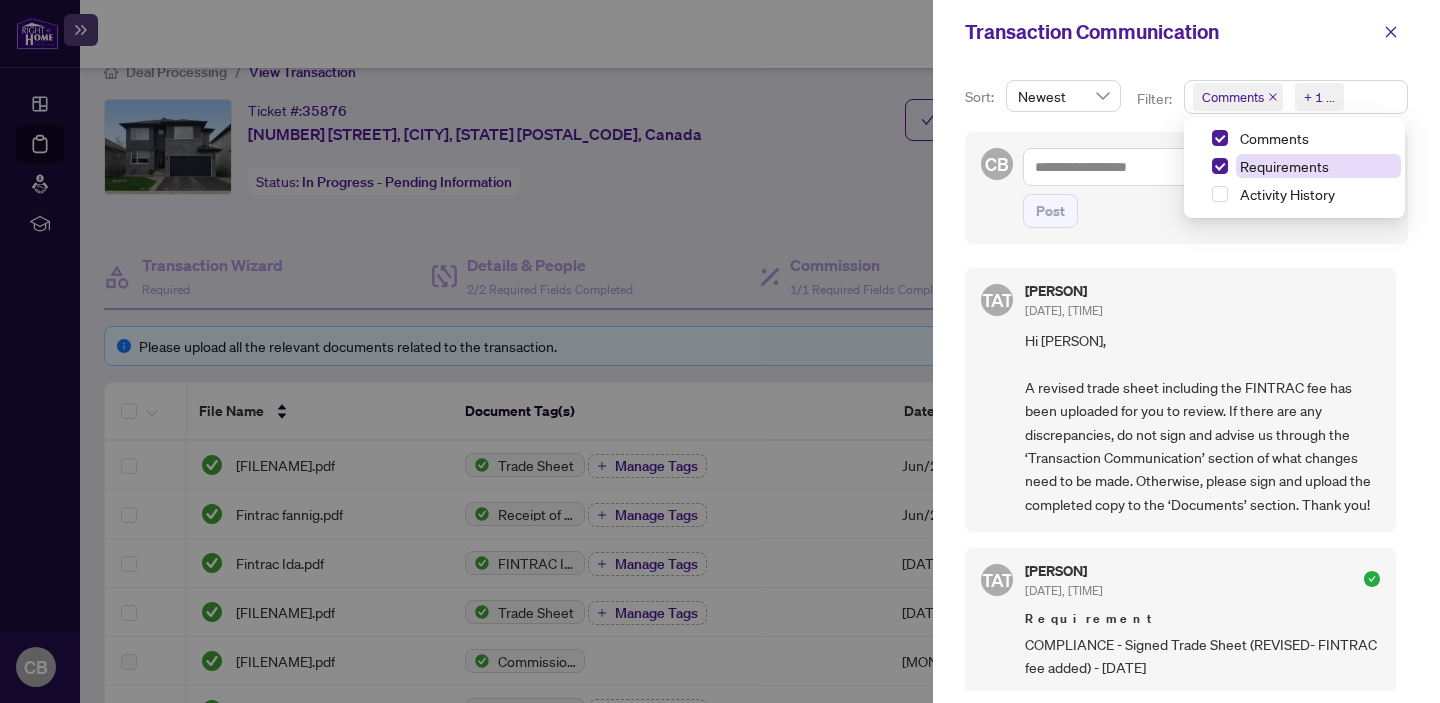 click on "Requirements" at bounding box center [1274, 138] 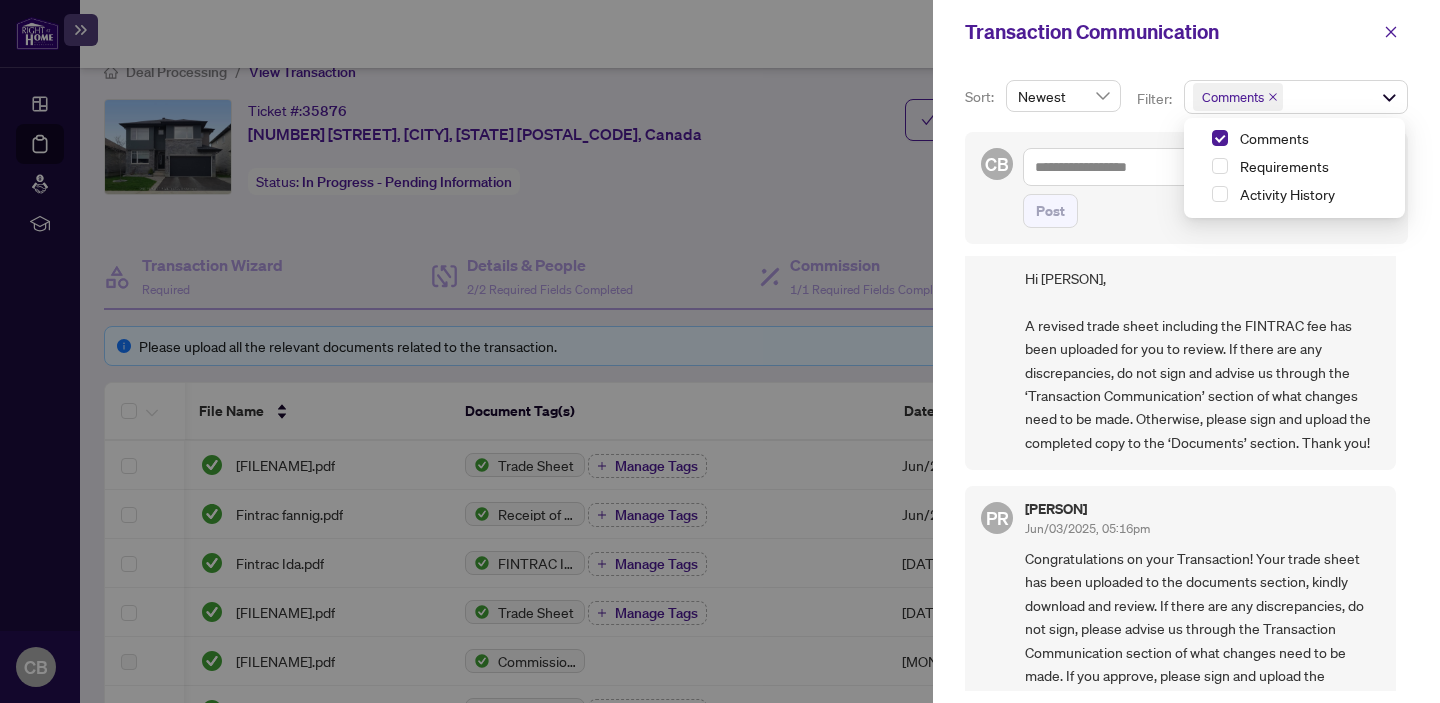 scroll, scrollTop: 0, scrollLeft: 0, axis: both 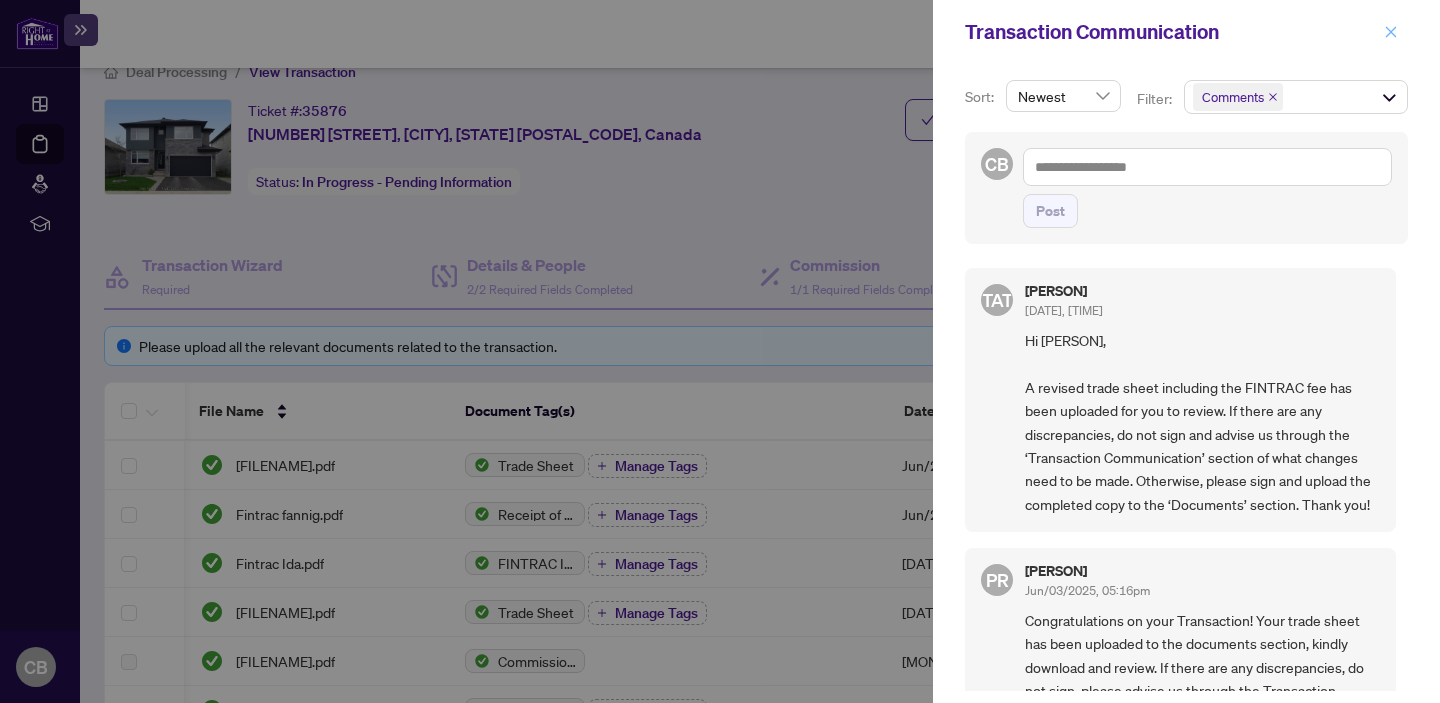 click at bounding box center [1391, 32] 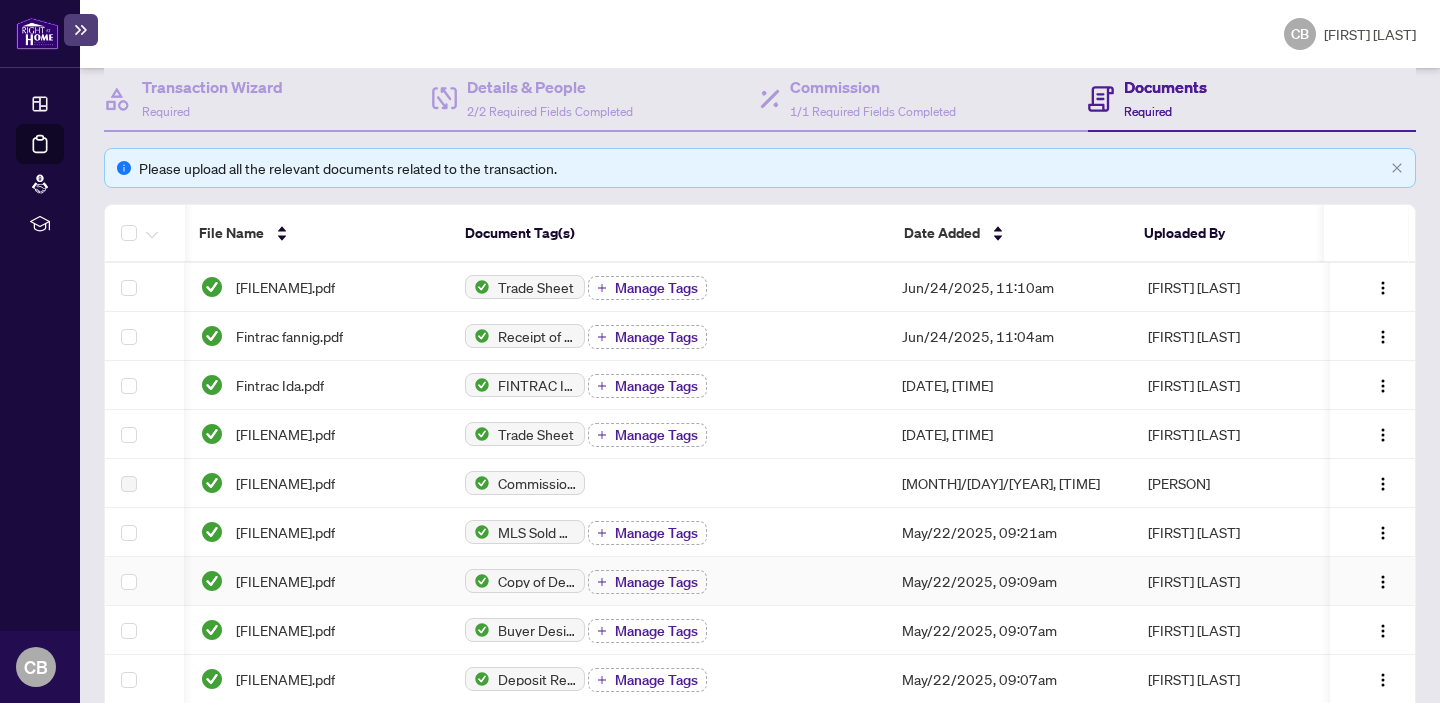 scroll, scrollTop: 193, scrollLeft: 0, axis: vertical 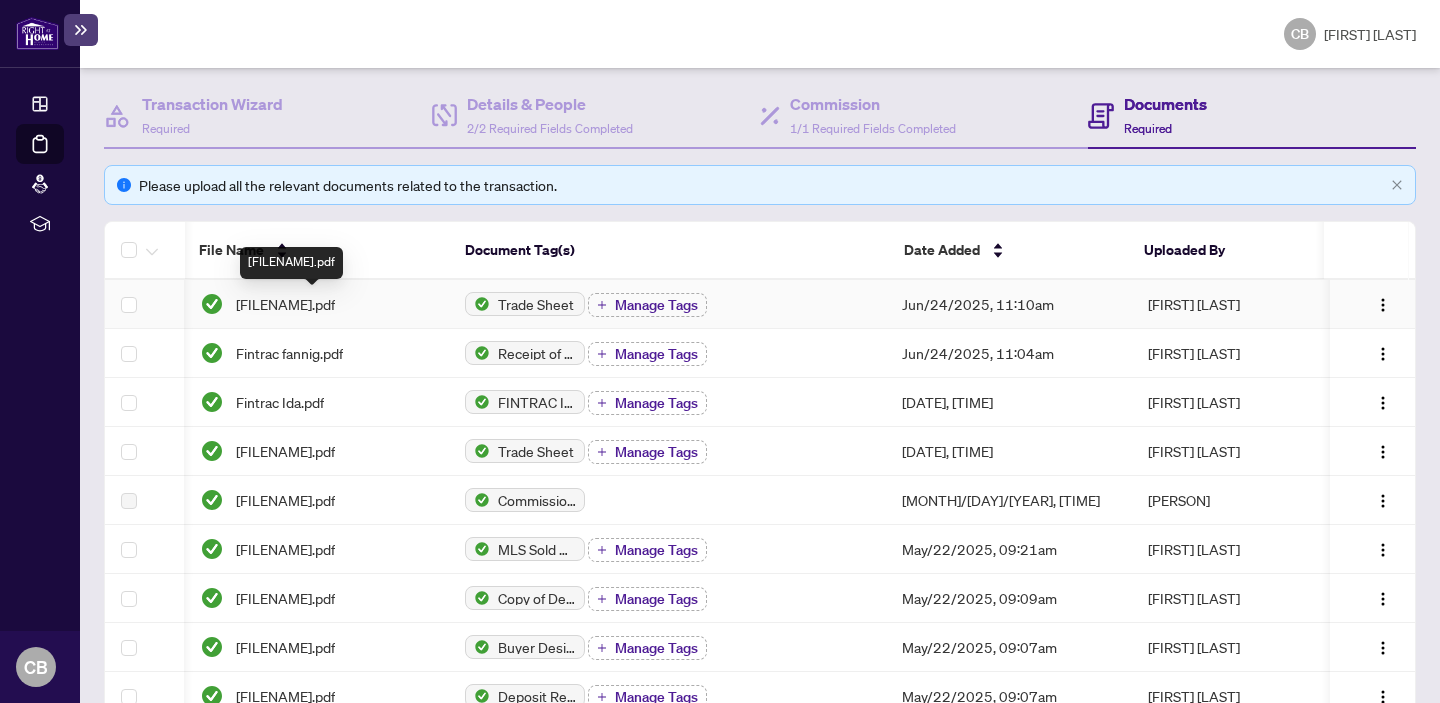 click on "[FILENAME].pdf" at bounding box center (285, 304) 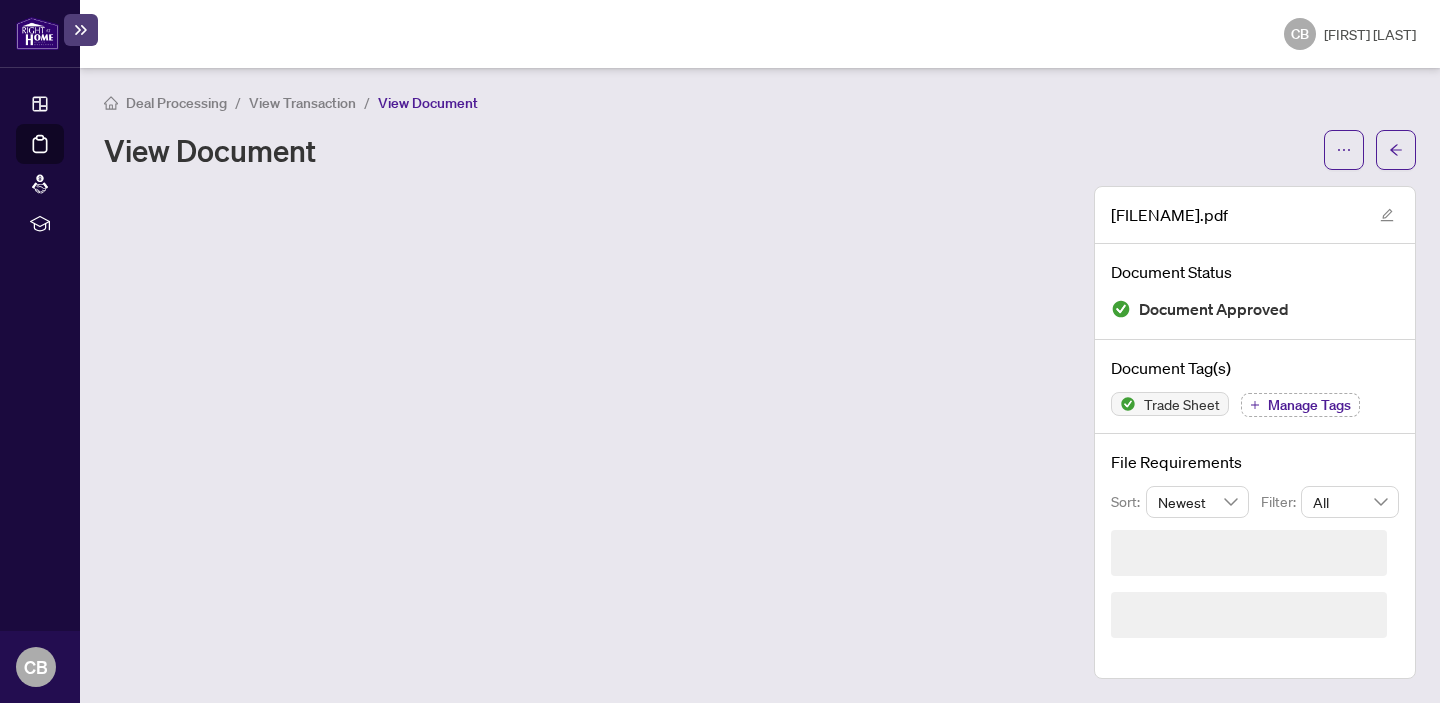 scroll, scrollTop: 0, scrollLeft: 0, axis: both 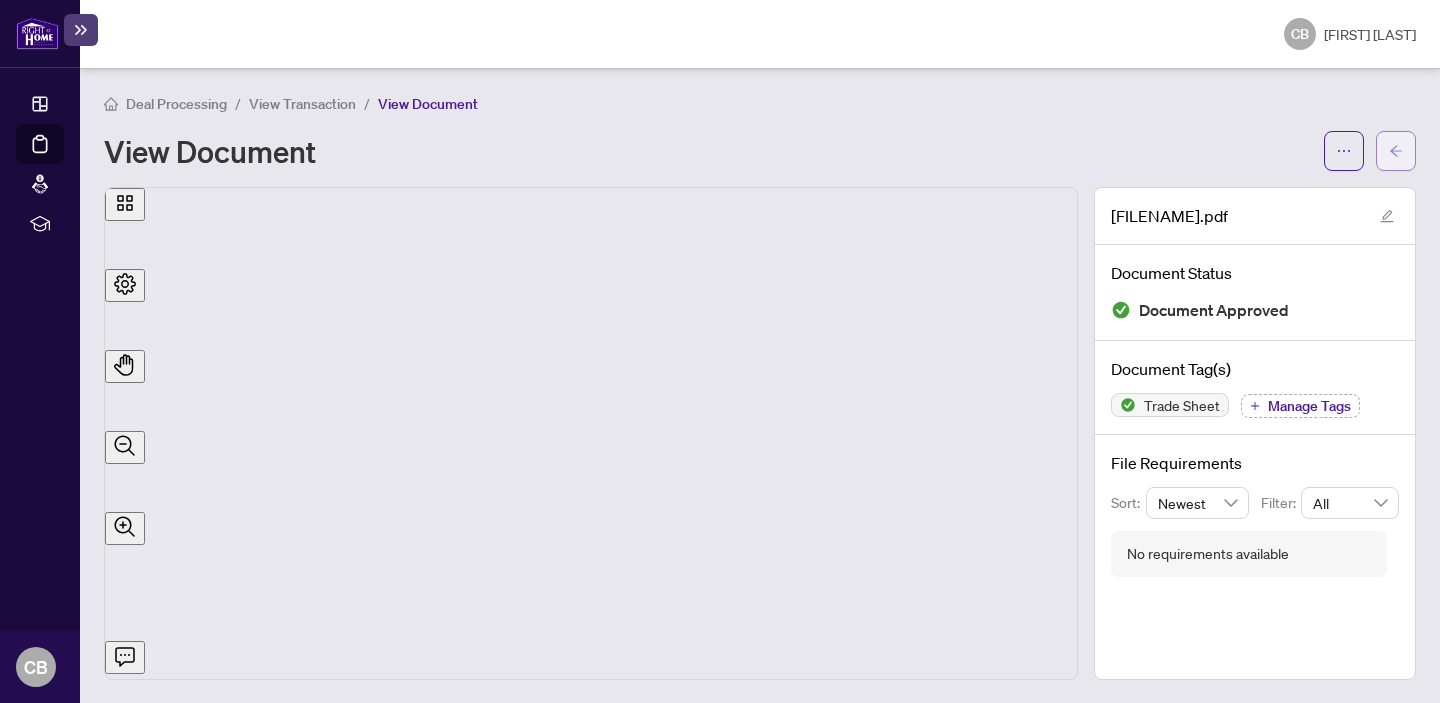 click at bounding box center [1396, 151] 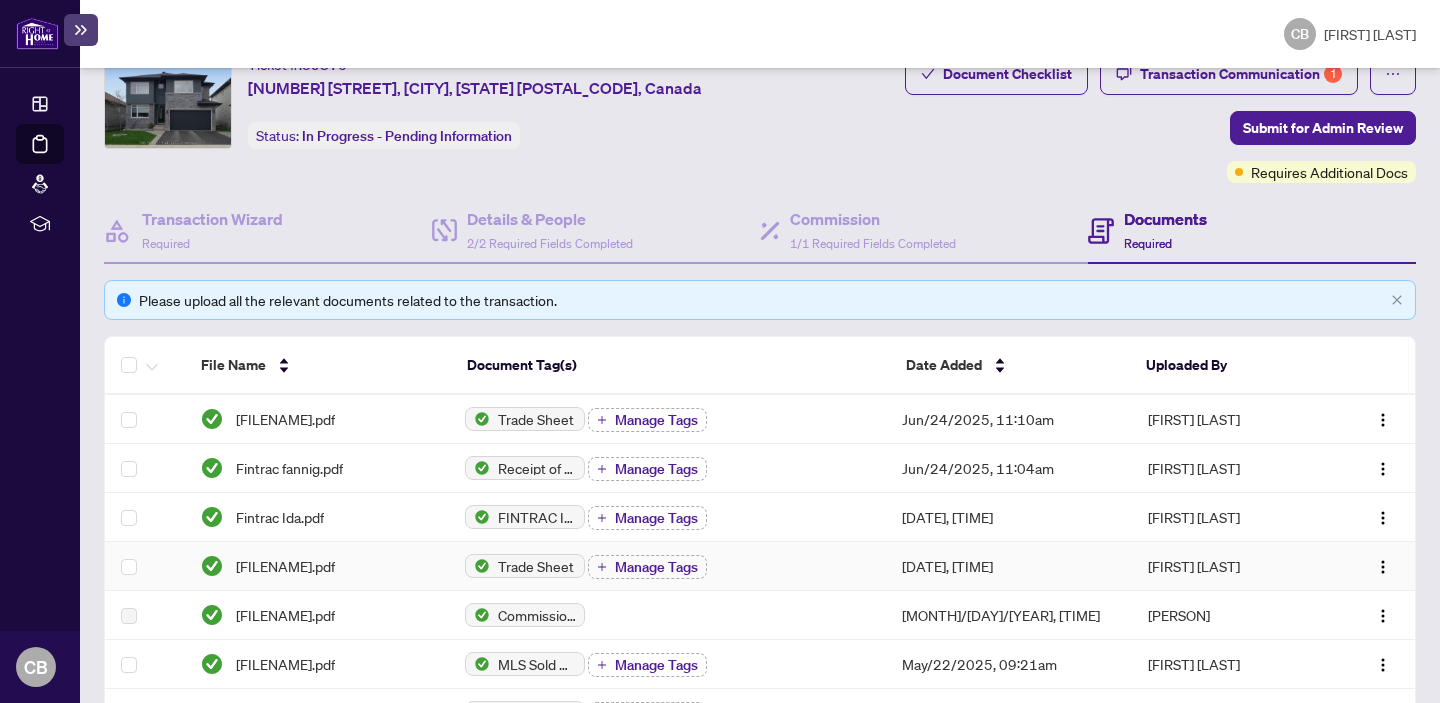 scroll, scrollTop: 0, scrollLeft: 0, axis: both 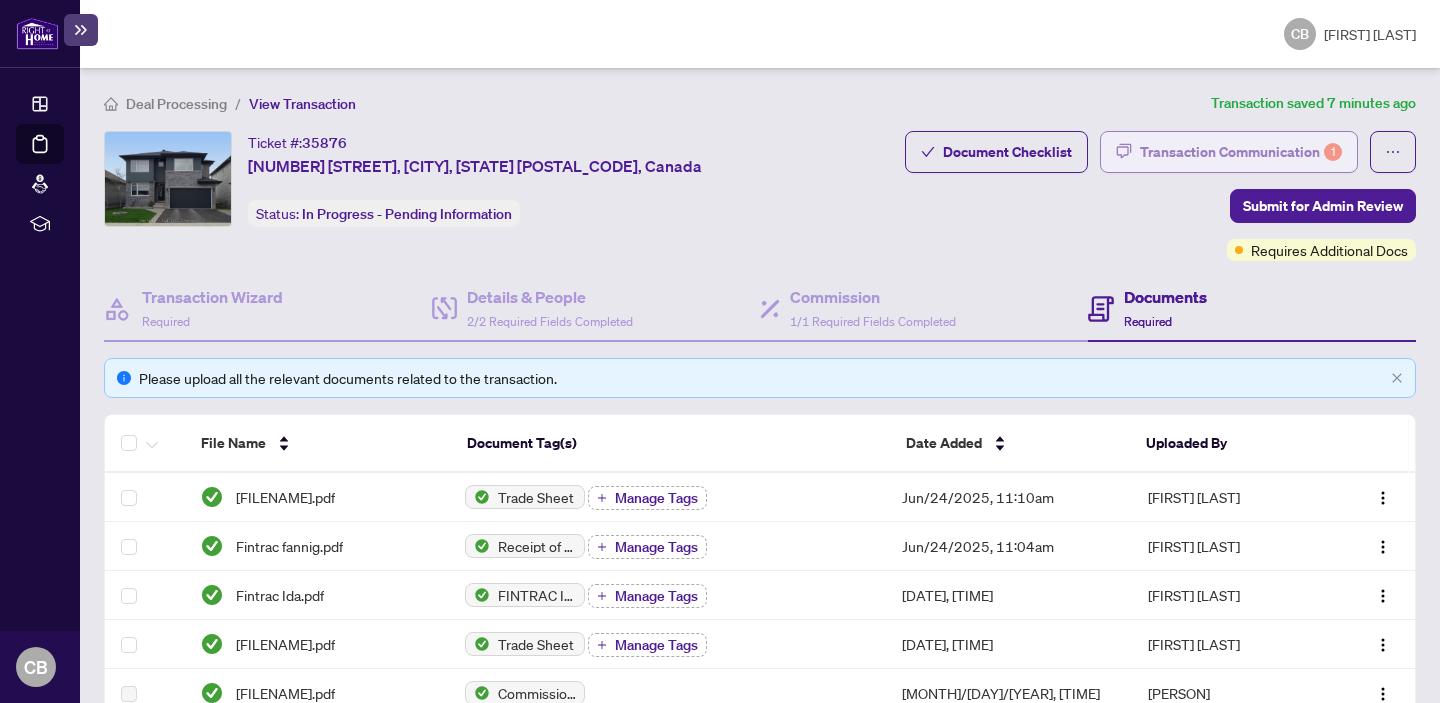 click on "Transaction Communication 1" at bounding box center (1241, 152) 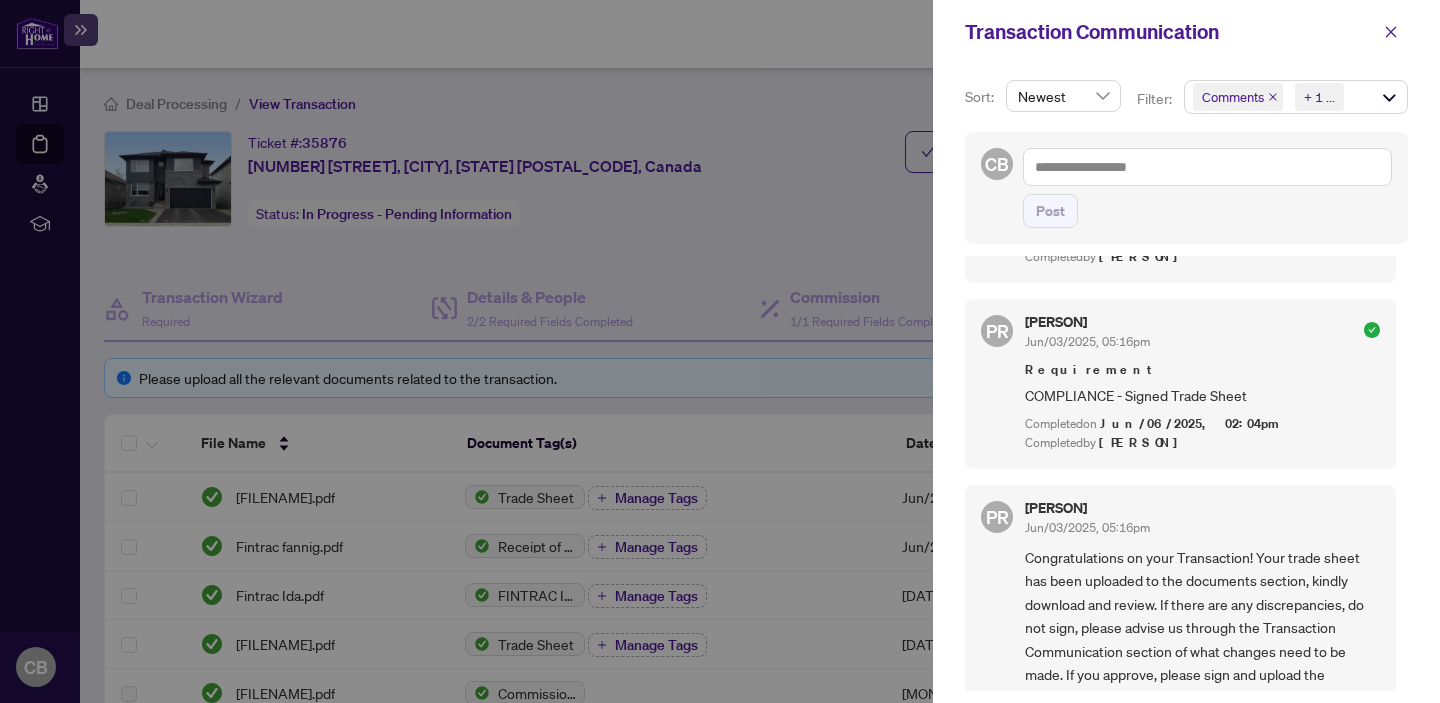 scroll, scrollTop: 1529, scrollLeft: 0, axis: vertical 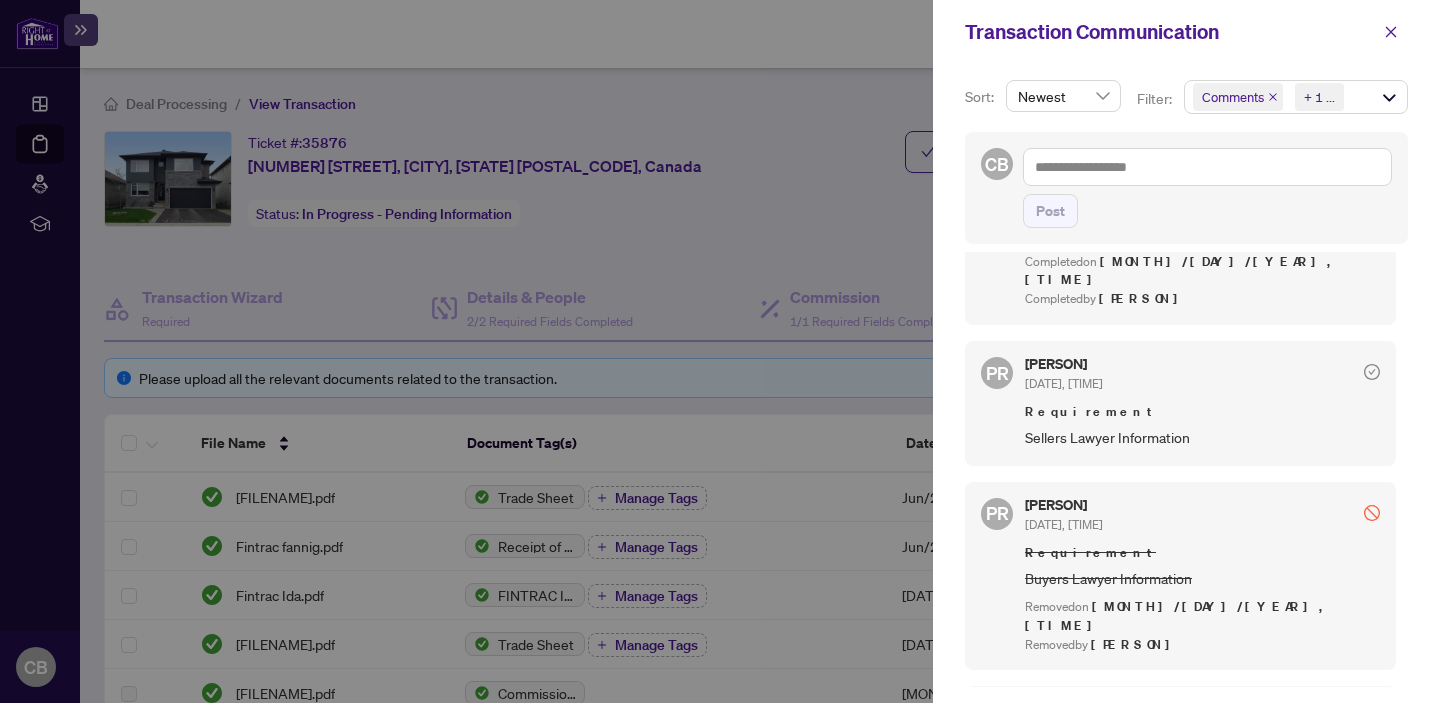 click at bounding box center (720, 351) 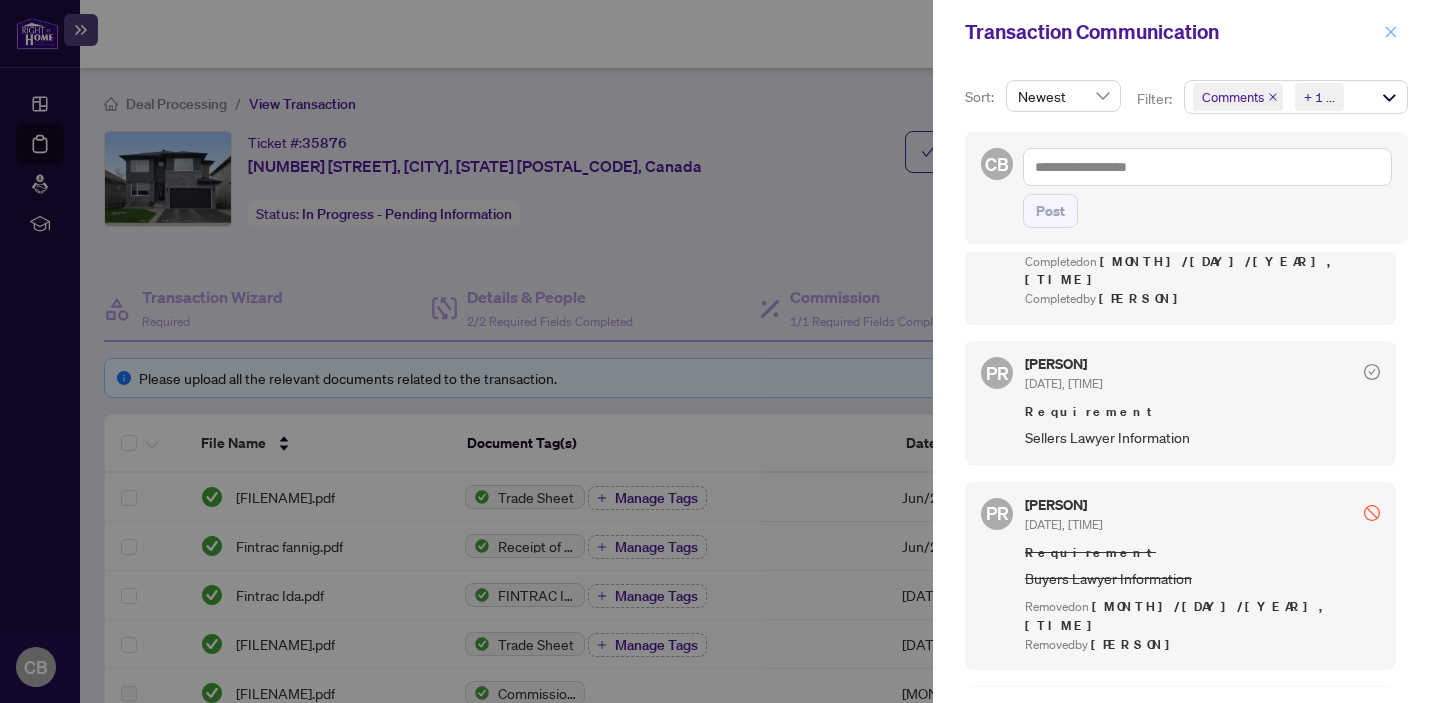 click at bounding box center [1391, 32] 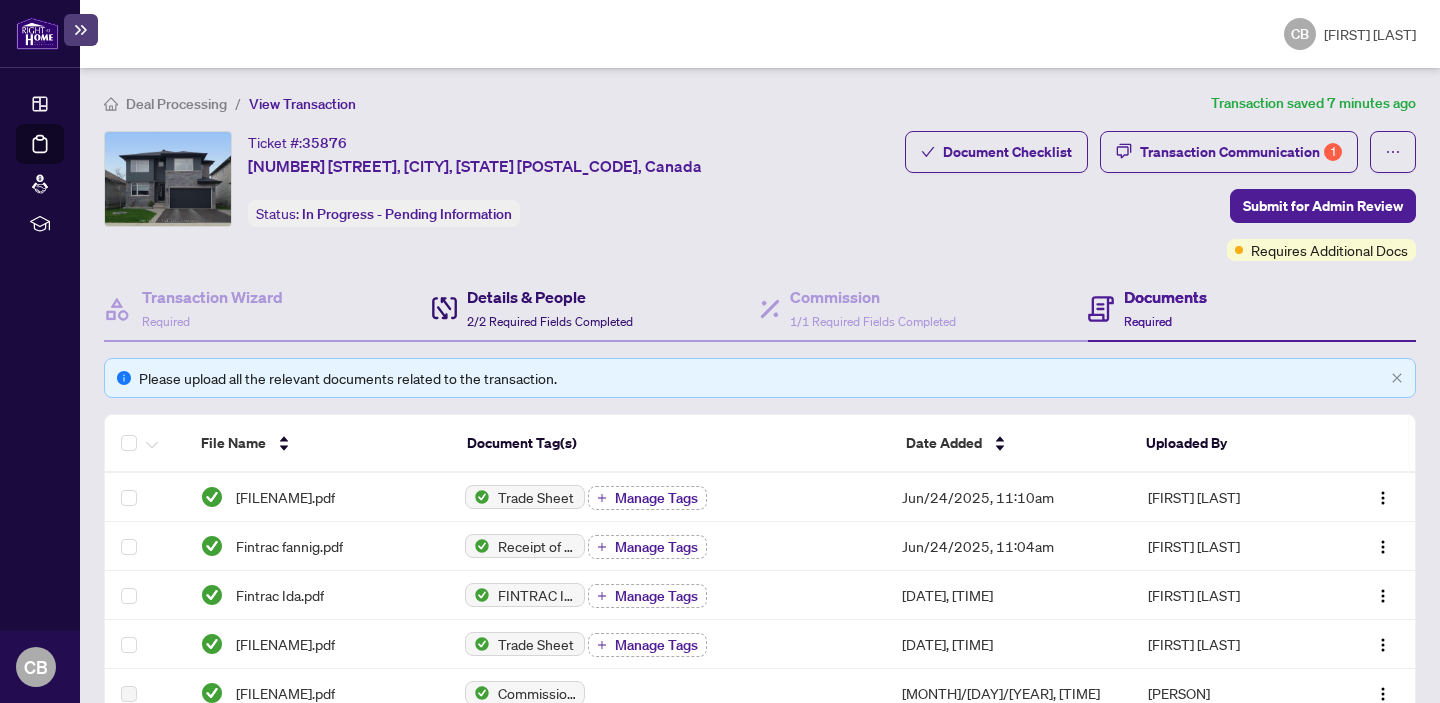 click on "Details & People" at bounding box center (550, 297) 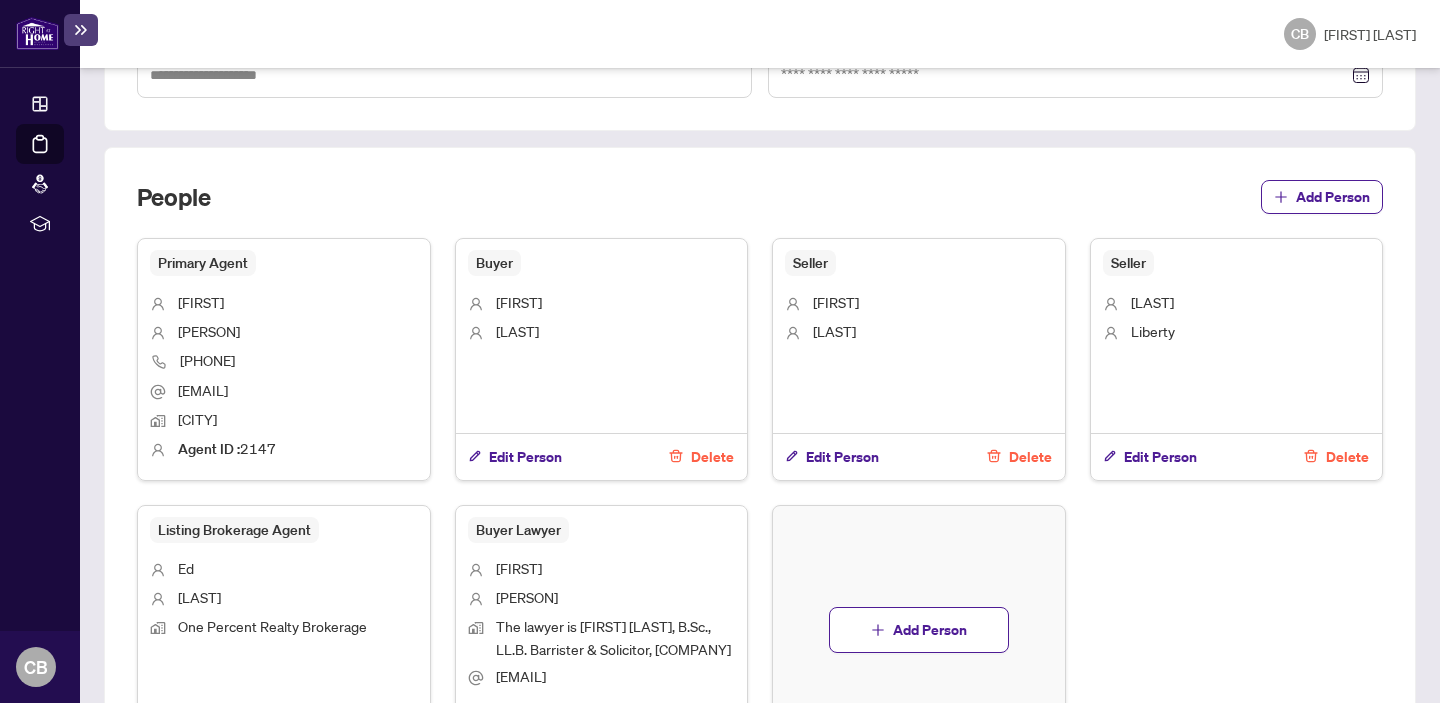 scroll, scrollTop: 1220, scrollLeft: 0, axis: vertical 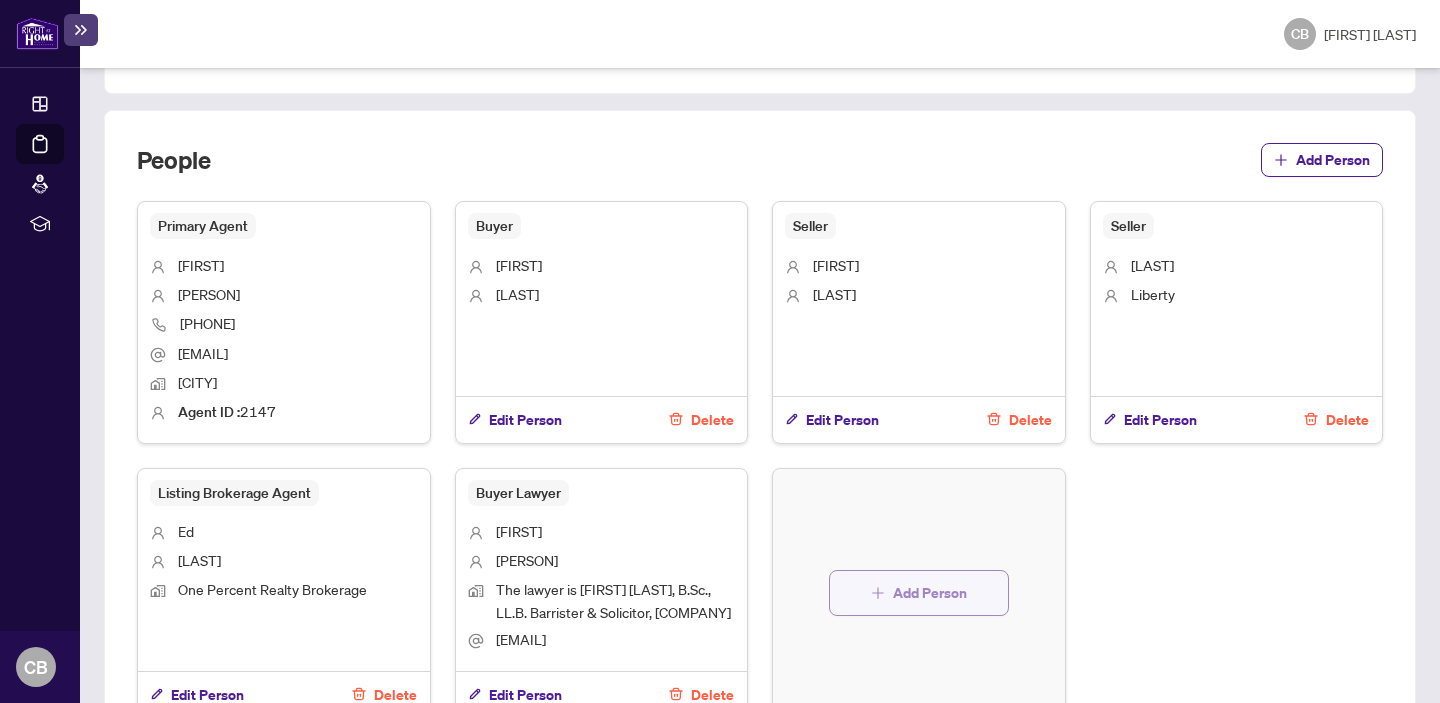 click on "Add Person" at bounding box center (930, 593) 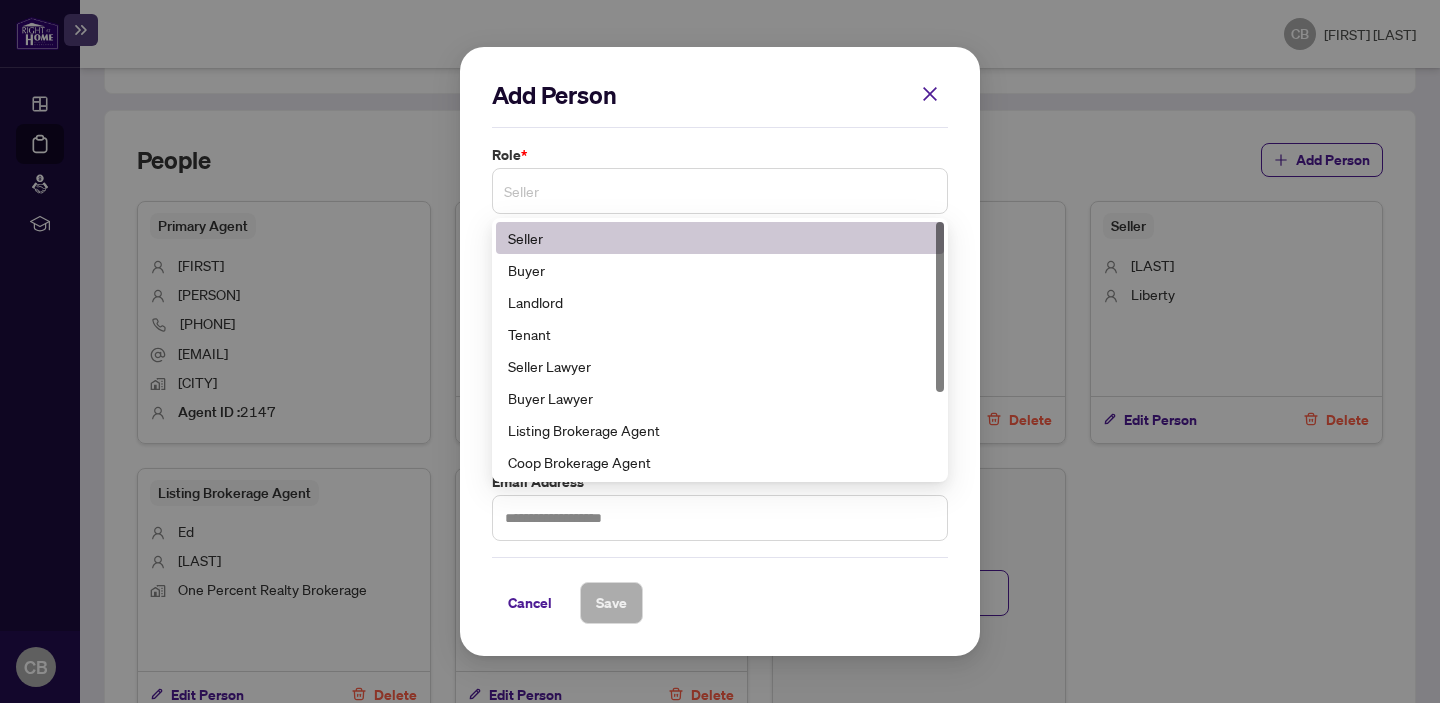 click on "Seller" at bounding box center [720, 191] 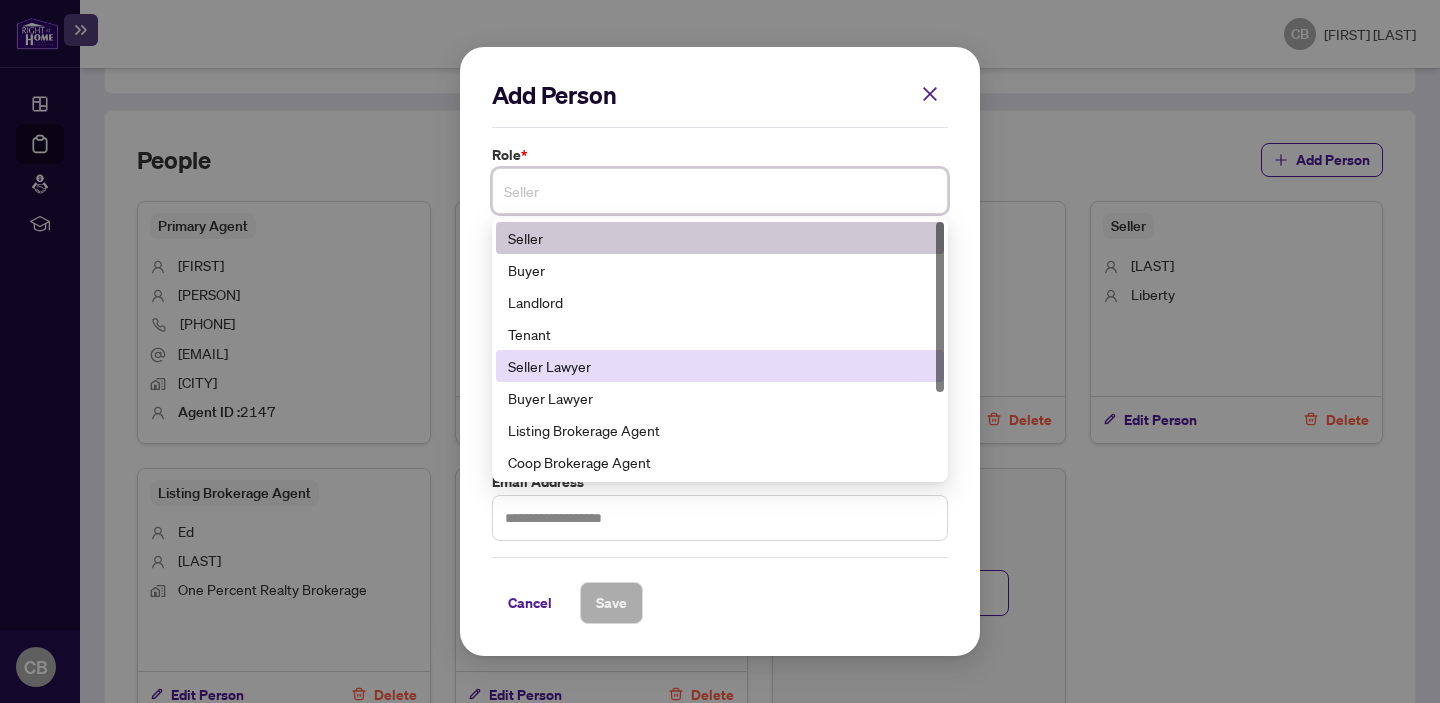 click on "Seller Lawyer" at bounding box center (720, 366) 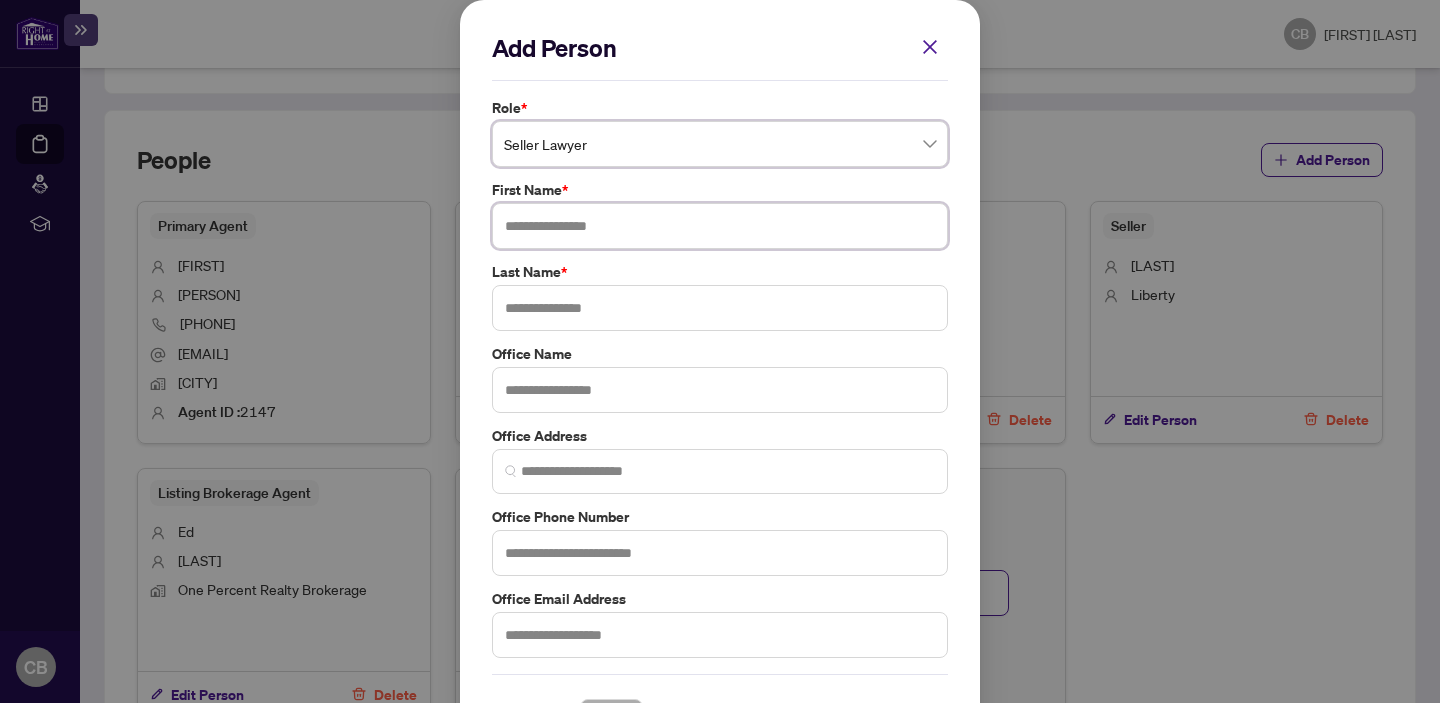 click at bounding box center (720, 226) 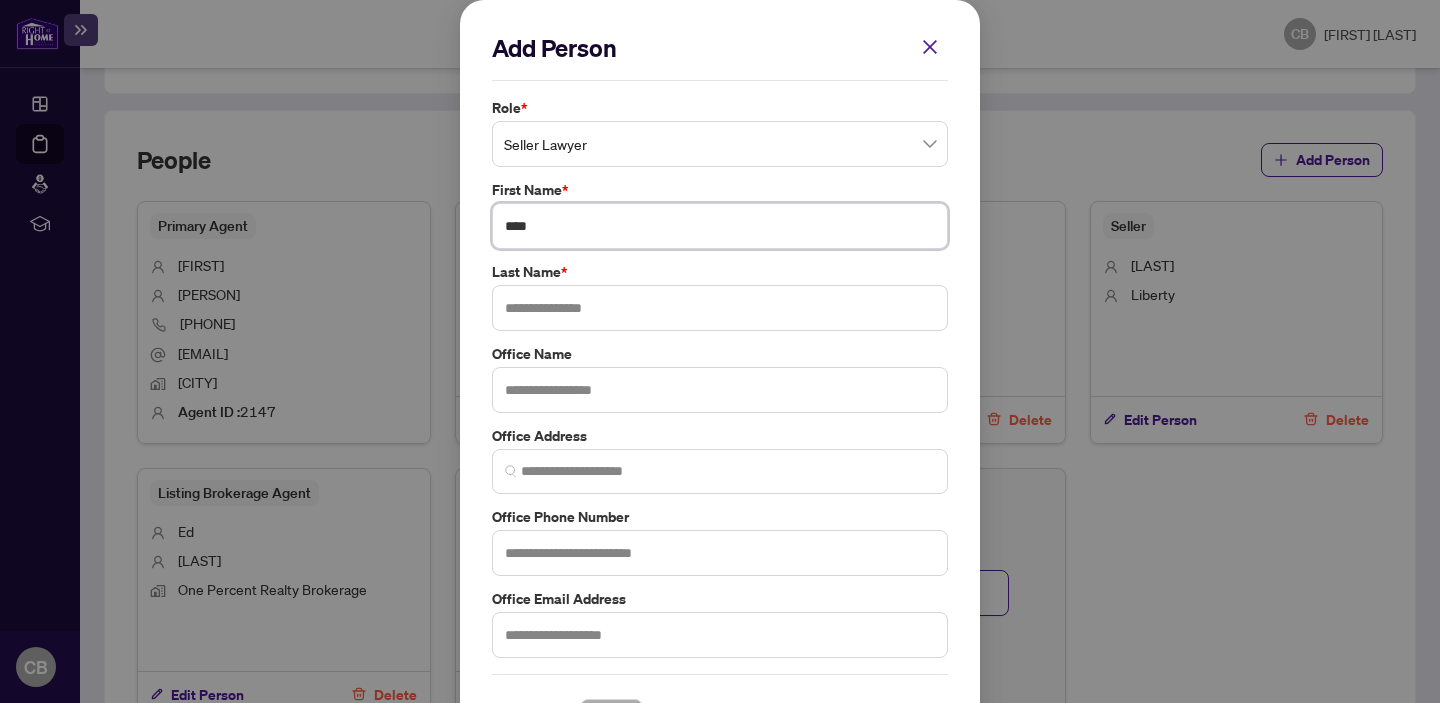 type on "****" 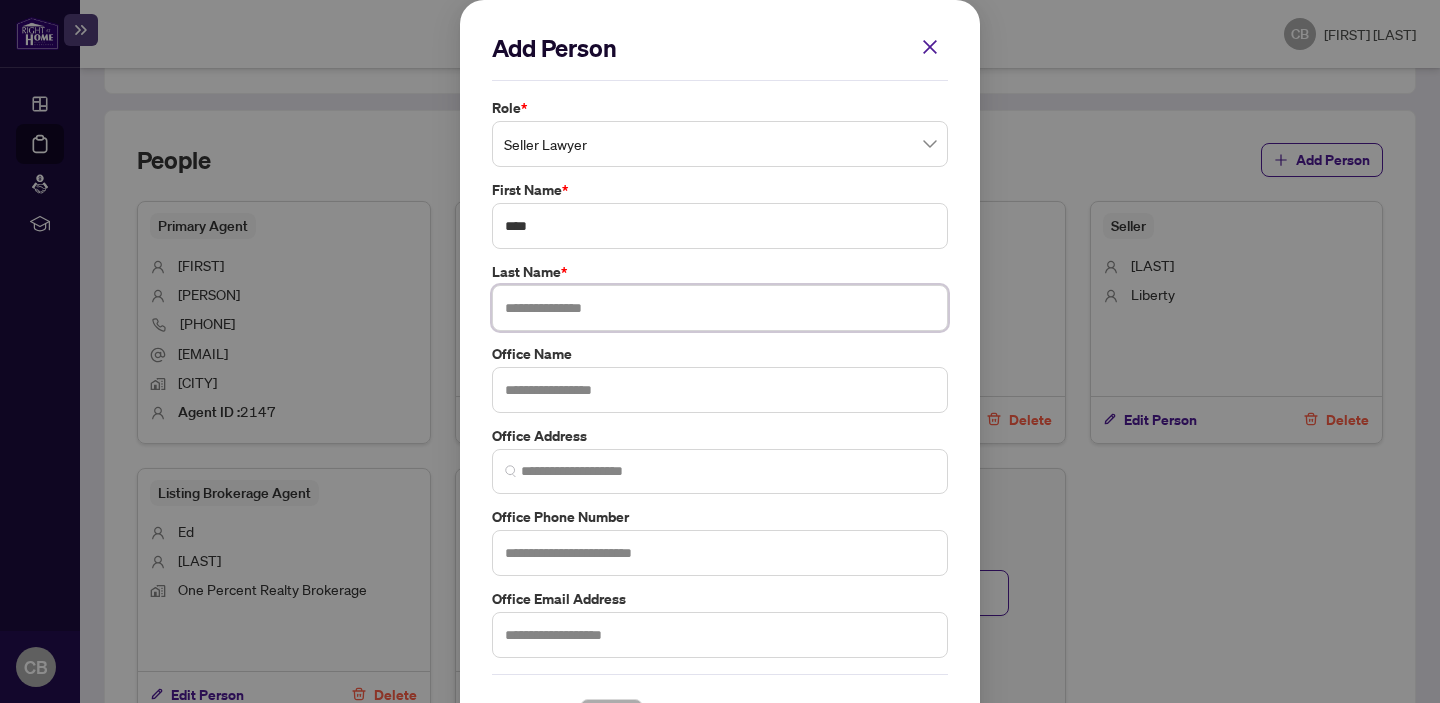 click at bounding box center (720, 308) 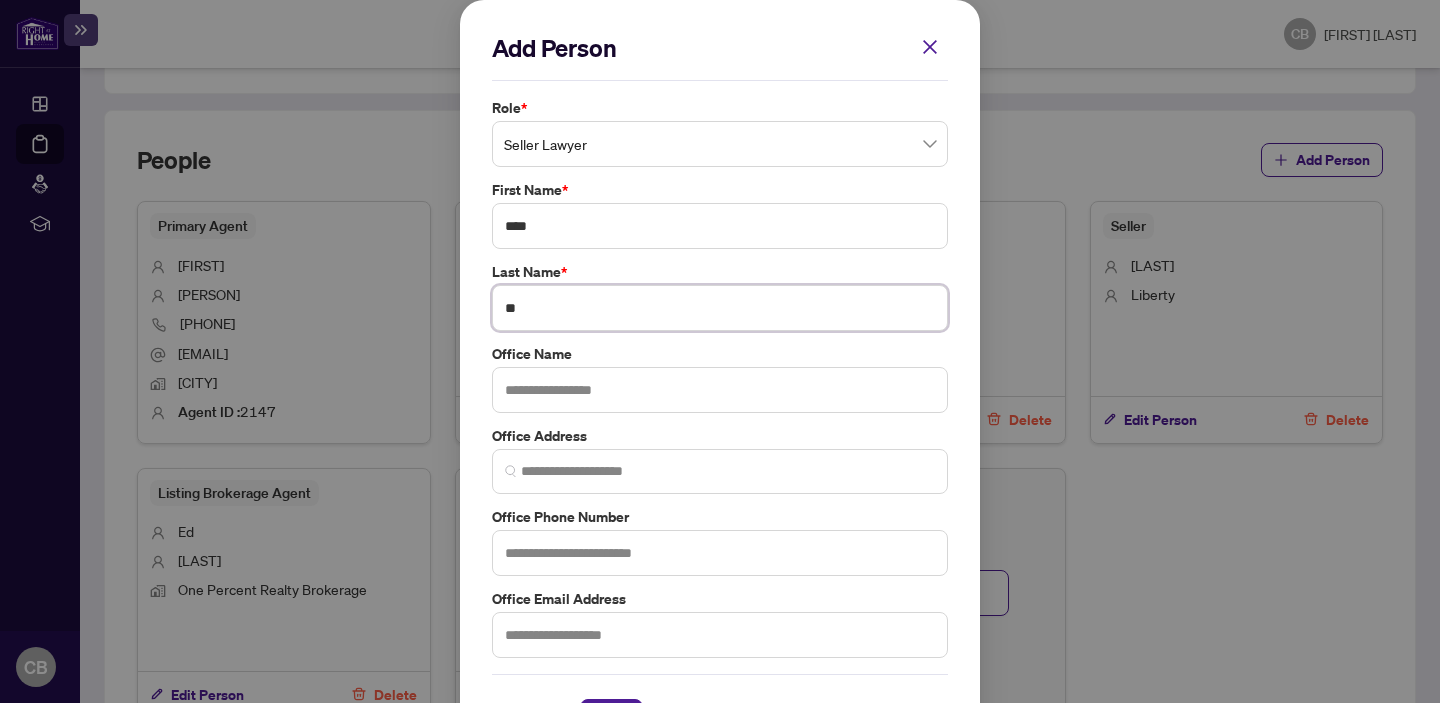 type on "**" 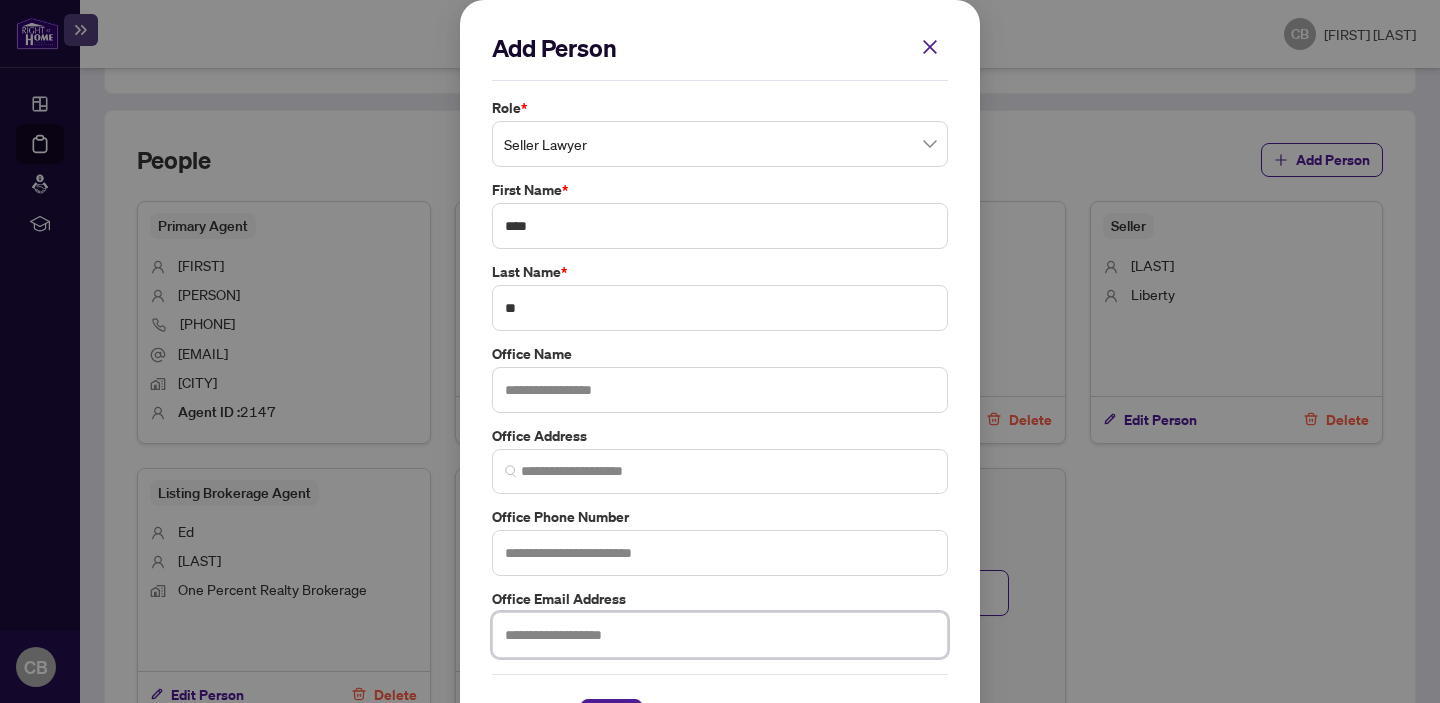 click at bounding box center (720, 635) 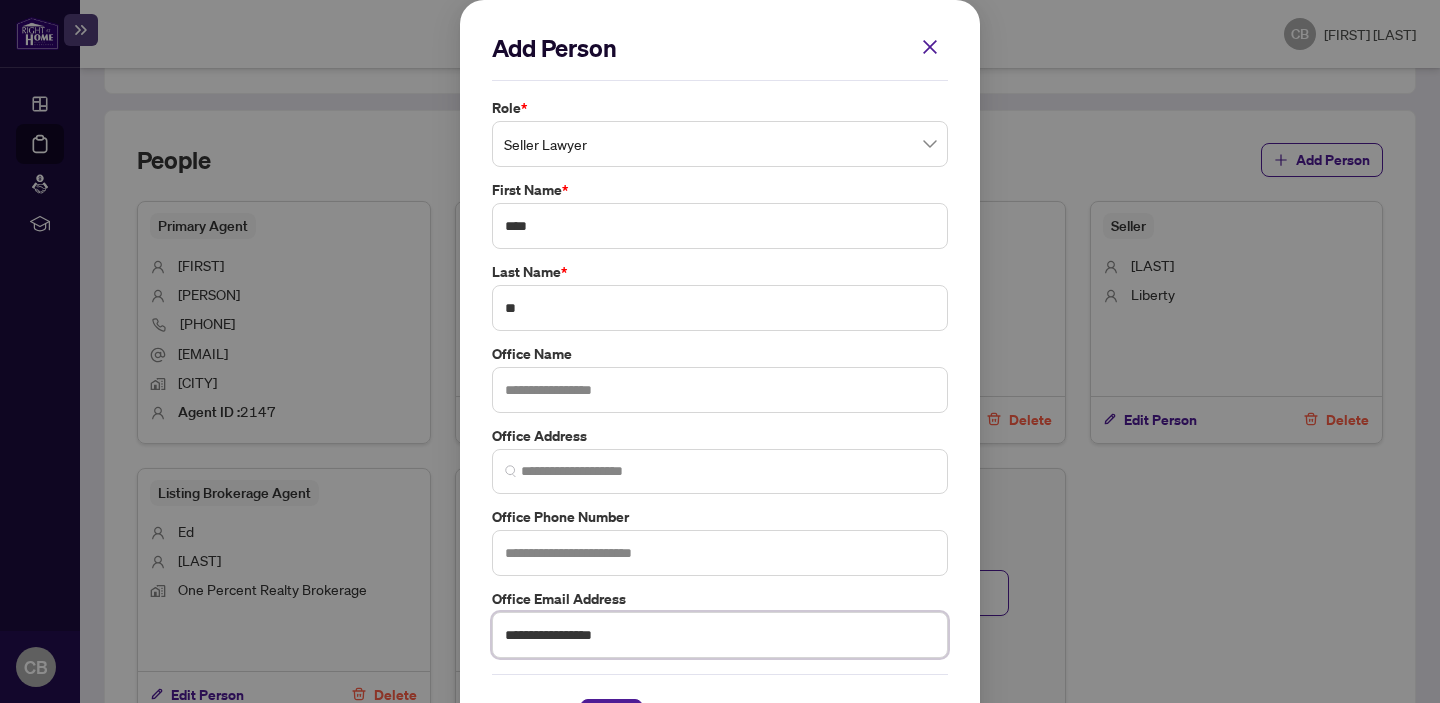 click on "**********" at bounding box center (720, 635) 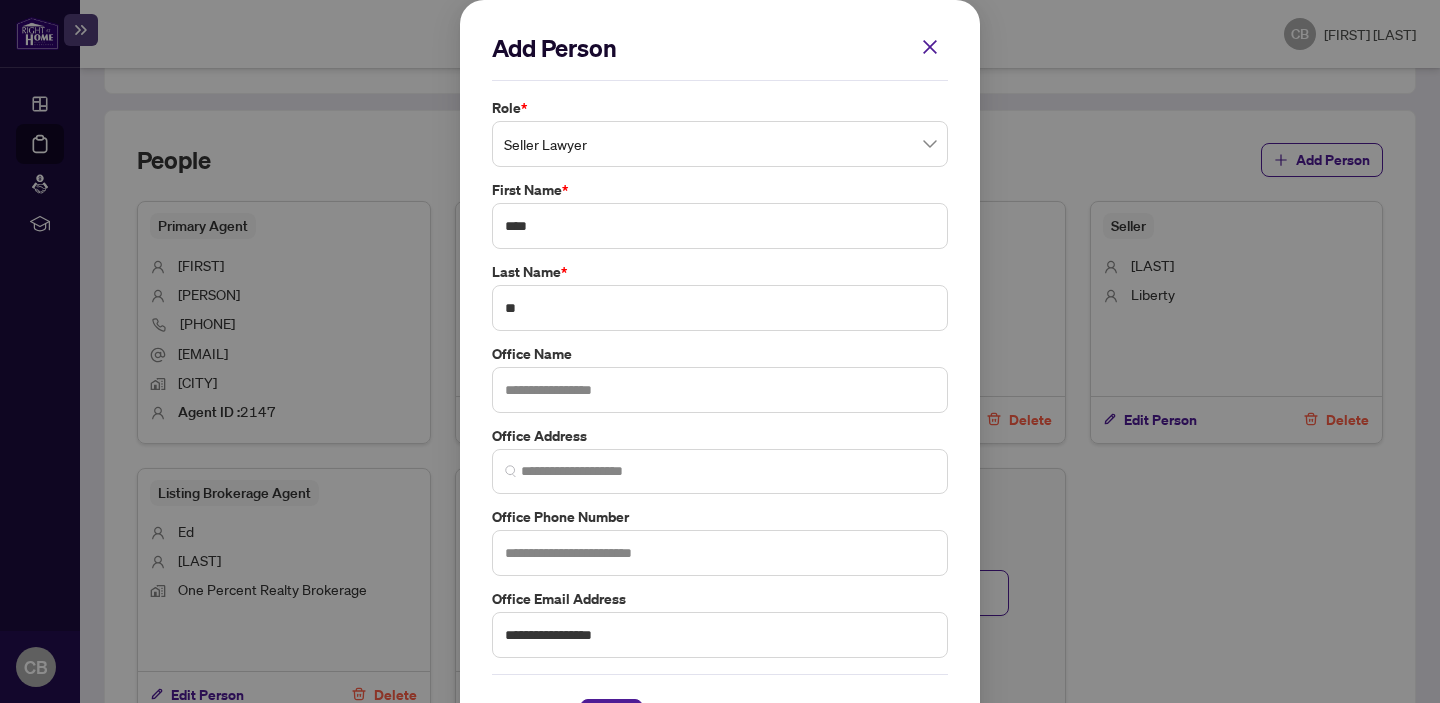 click on "**********" at bounding box center [720, 351] 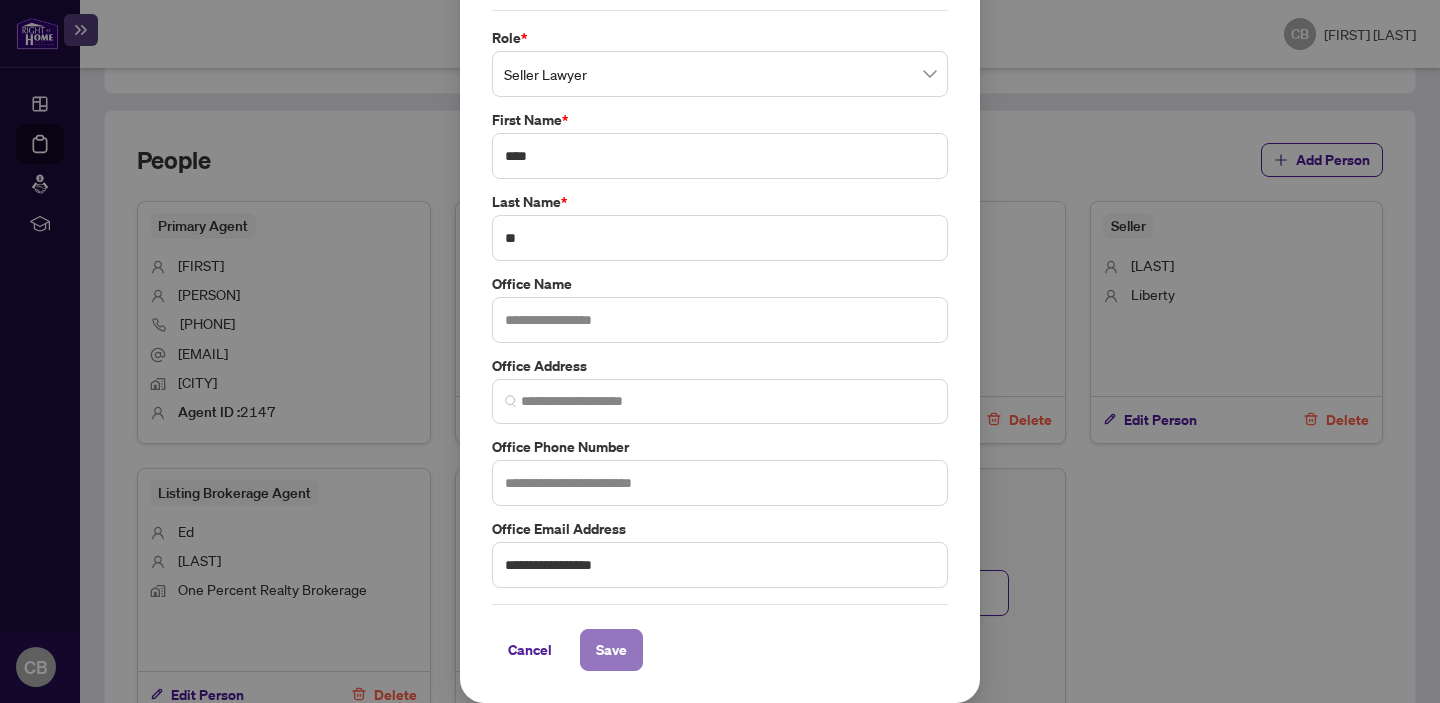 click on "Save" at bounding box center (611, 650) 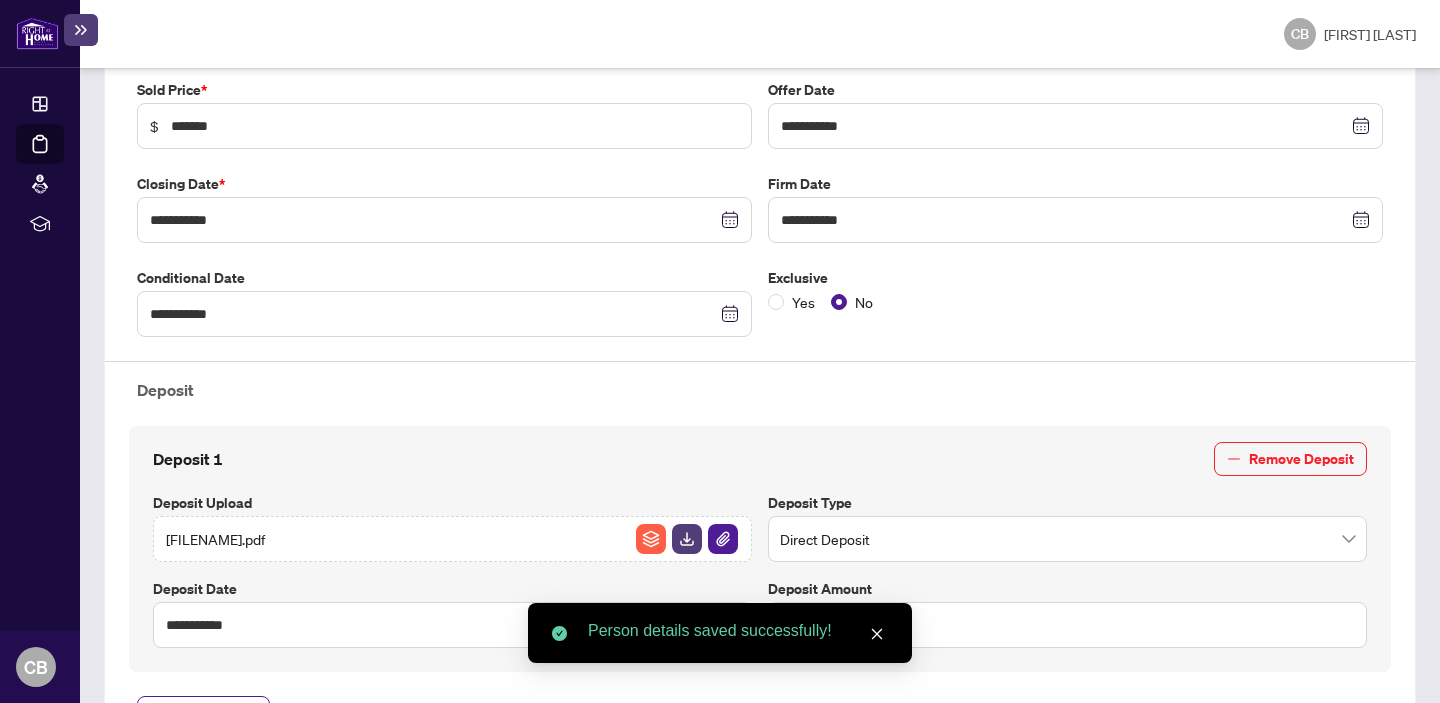 scroll, scrollTop: 0, scrollLeft: 0, axis: both 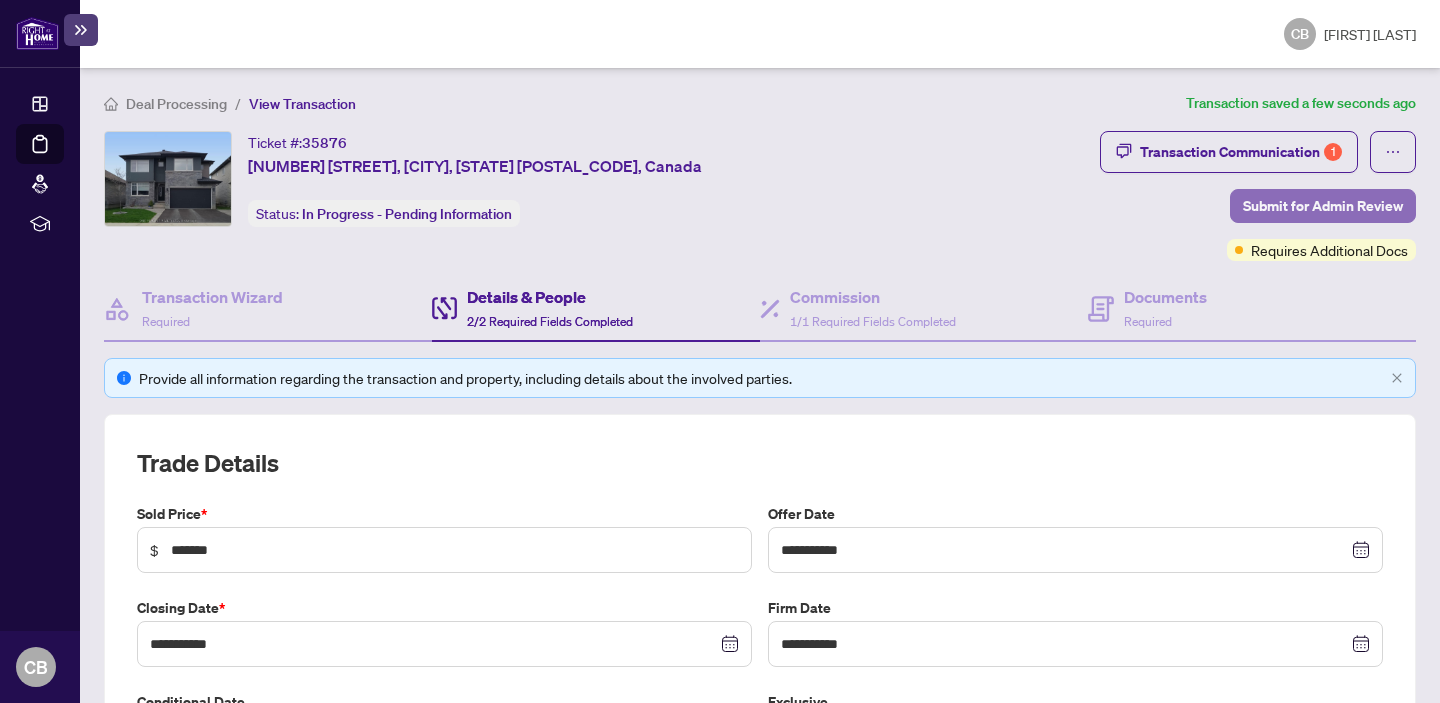 click on "Submit for Admin Review" at bounding box center (1323, 206) 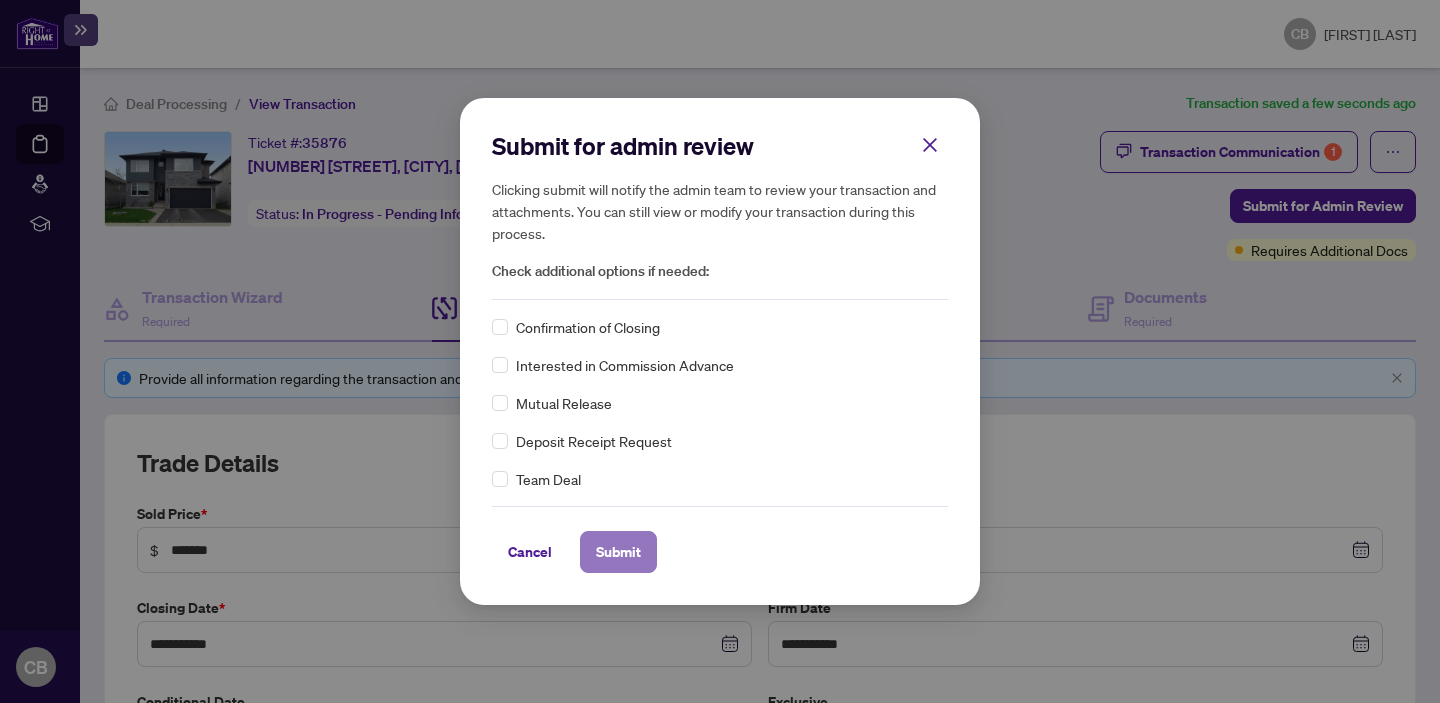 click on "Submit" at bounding box center [618, 552] 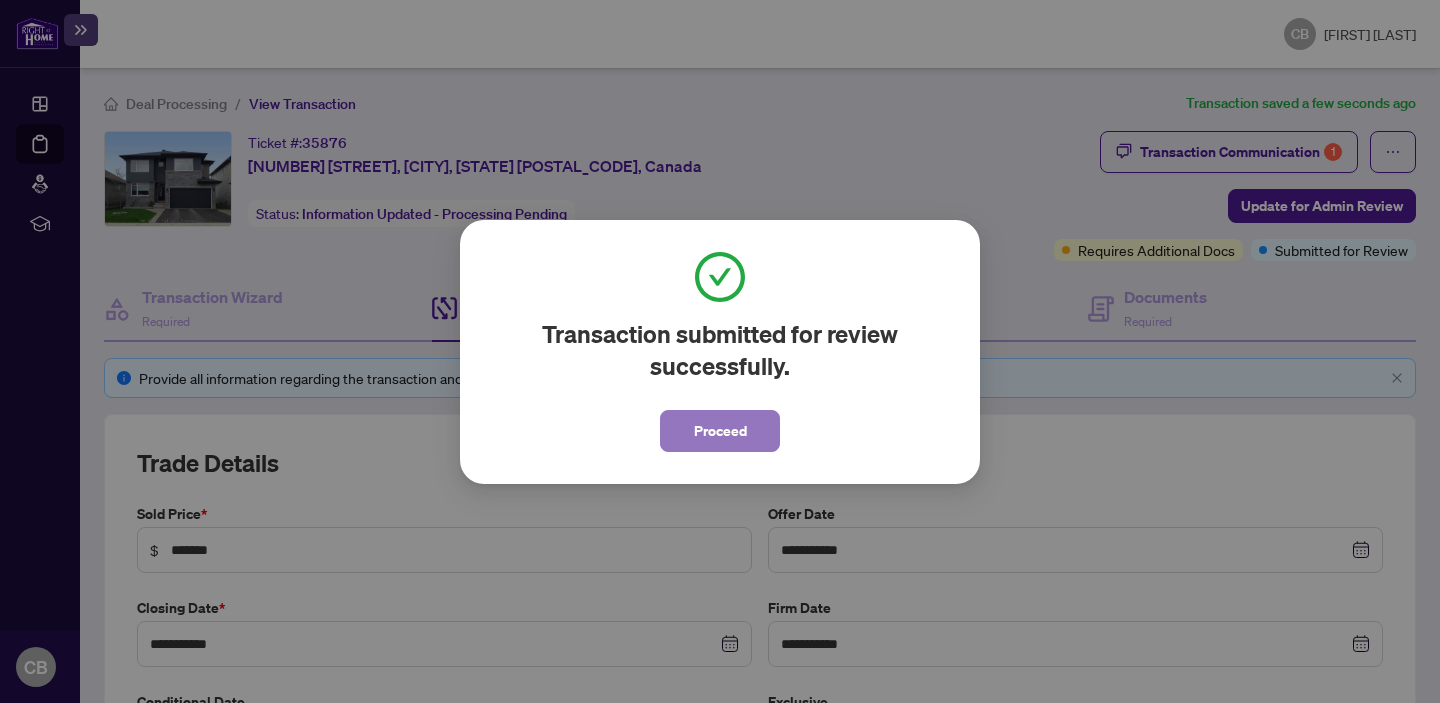 click on "Proceed" at bounding box center [720, 431] 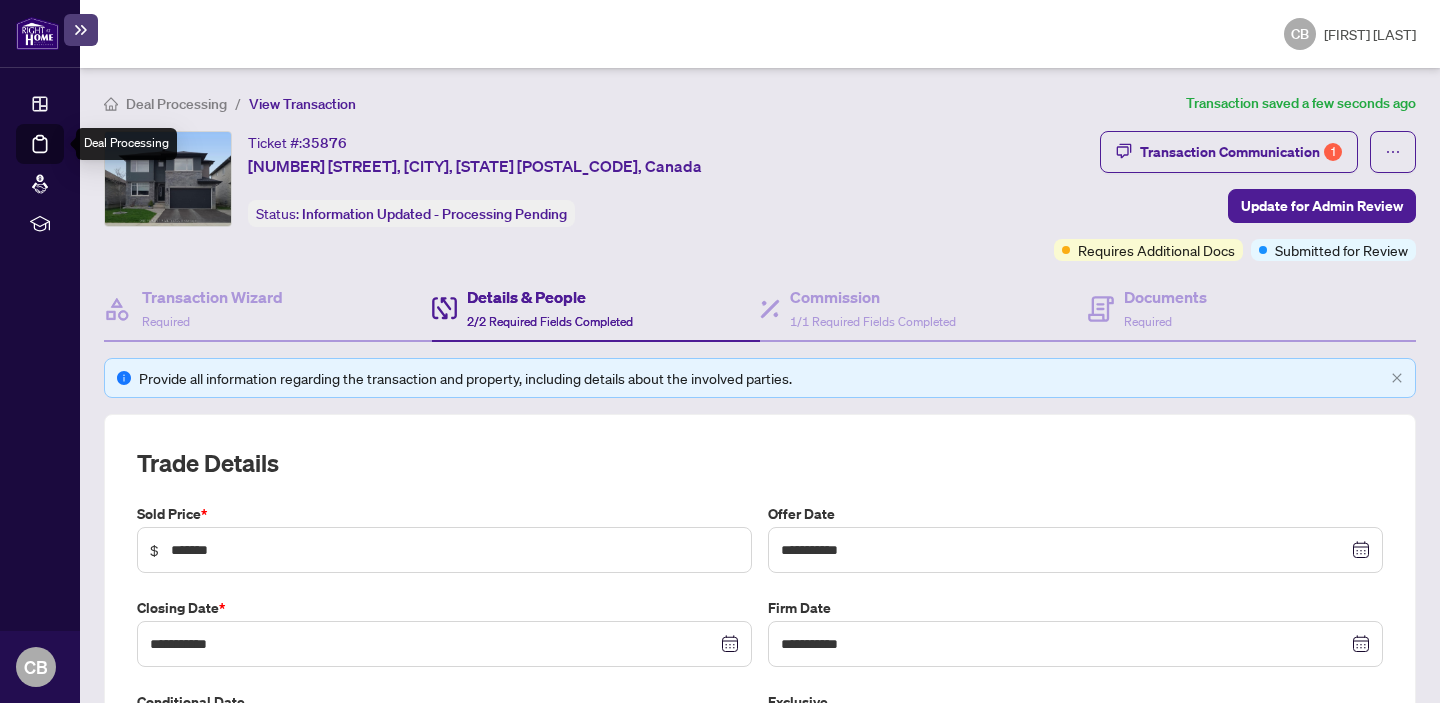 click on "Deal Processing" at bounding box center [63, 158] 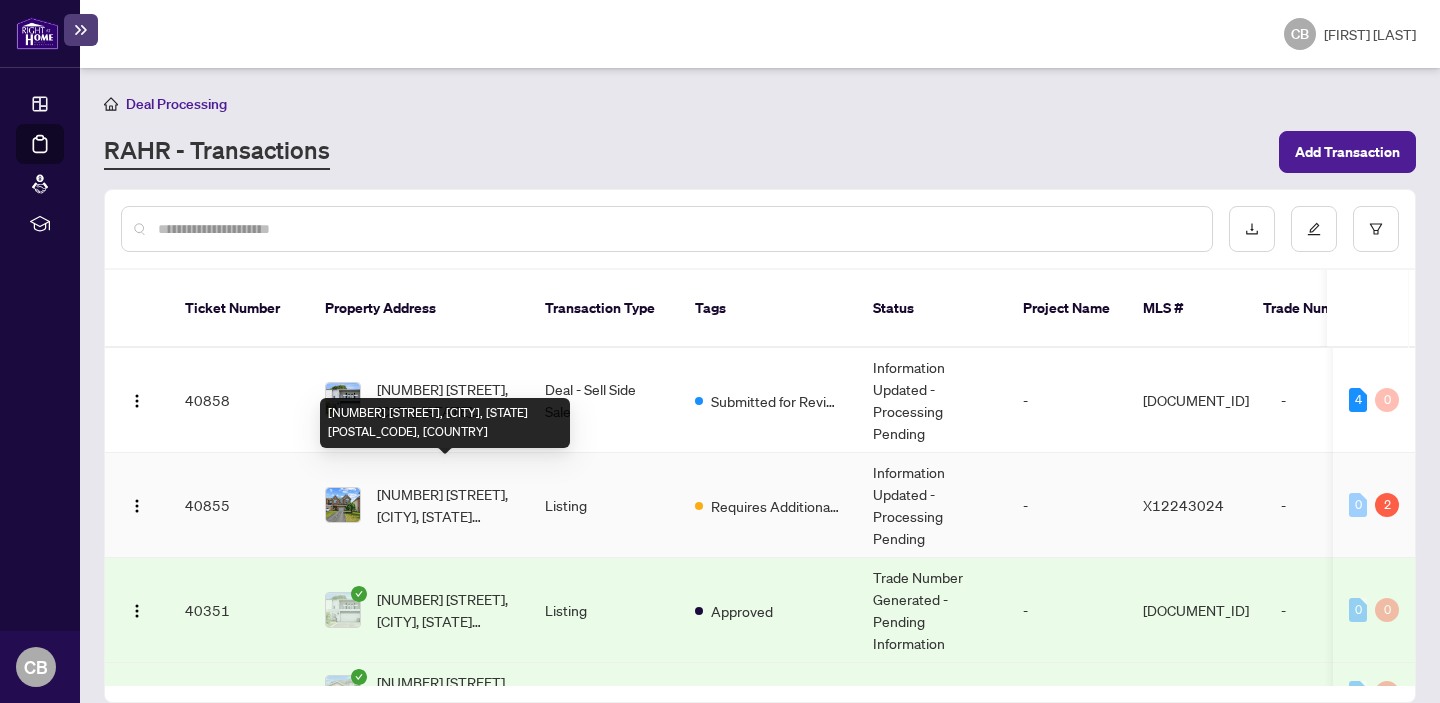 click on "[NUMBER] [STREET], [CITY], [STATE] [POSTAL_CODE], [COUNTRY]" at bounding box center [445, 505] 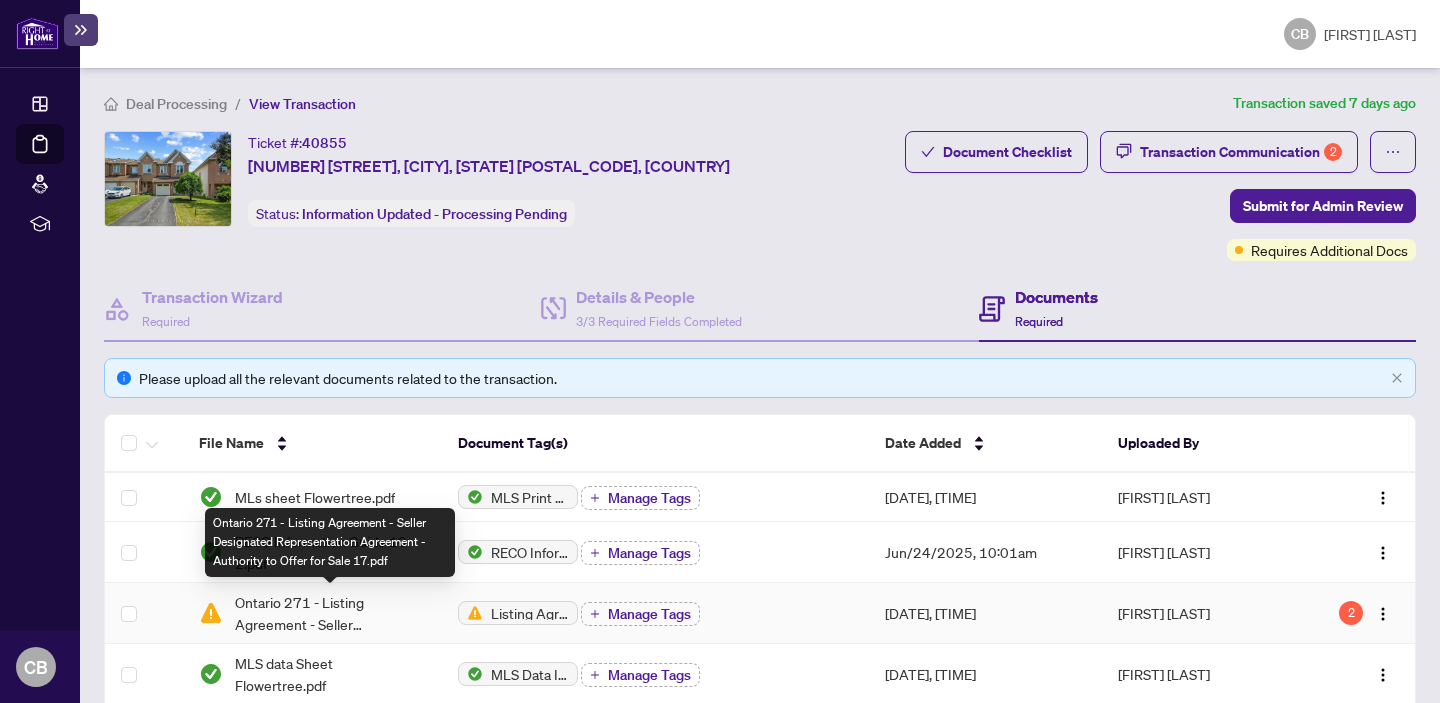 click on "Ontario 271 - Listing Agreement - Seller Designated Representation Agreement - Authority to Offer for Sale 17.pdf" at bounding box center [330, 613] 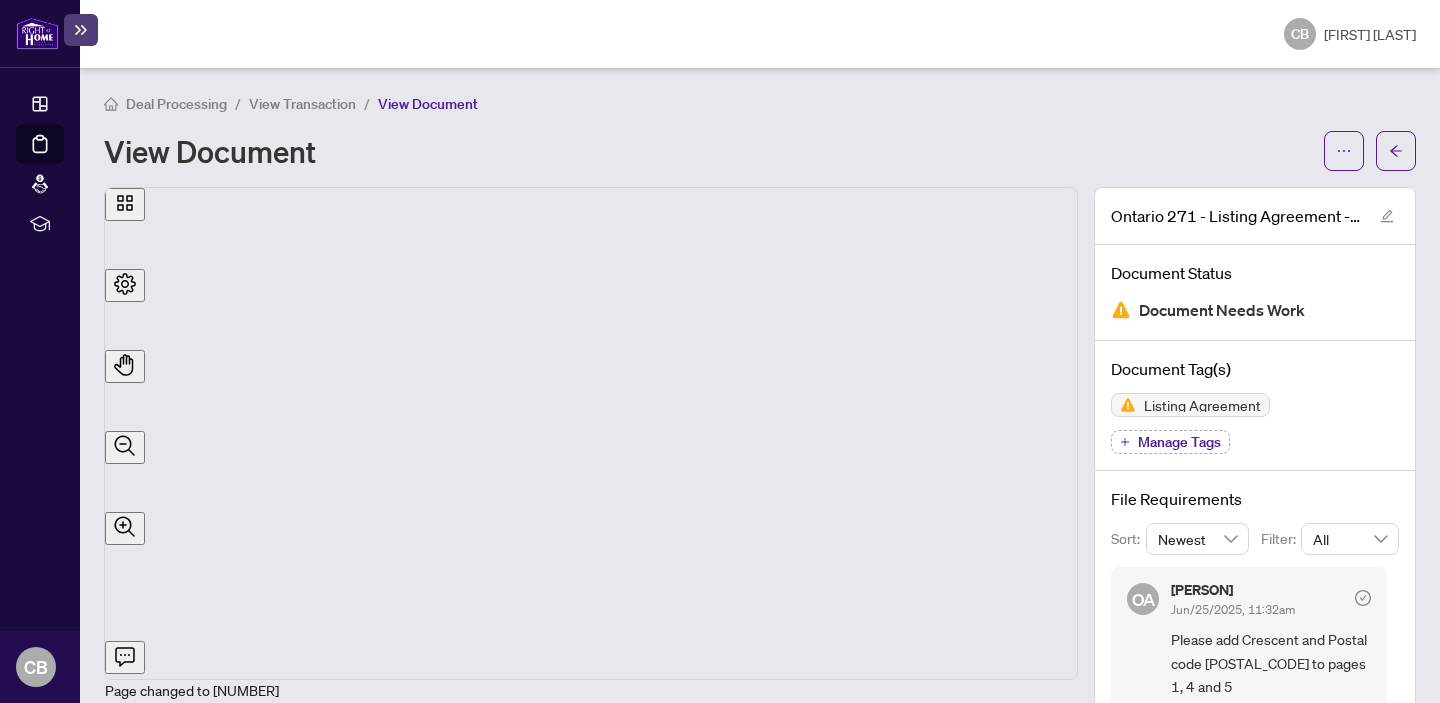 scroll, scrollTop: 0, scrollLeft: 0, axis: both 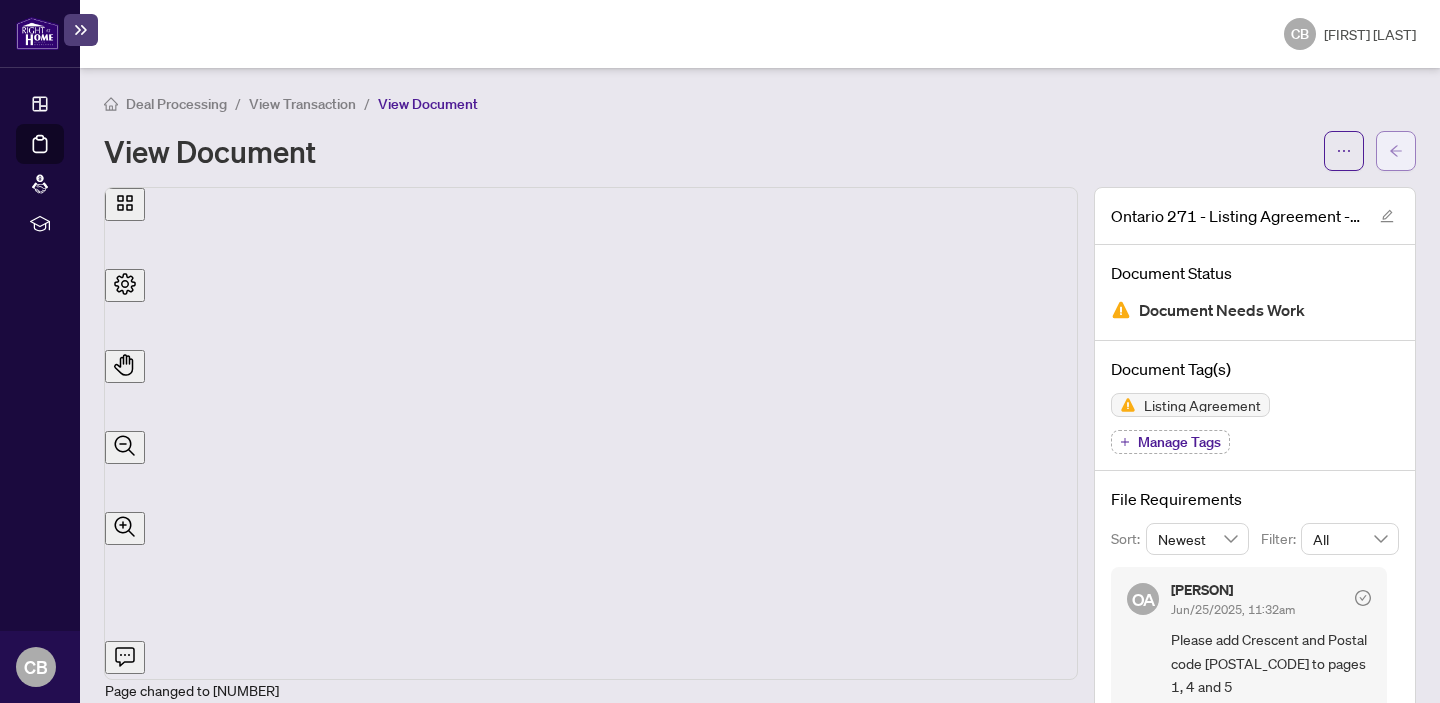 click at bounding box center [1396, 151] 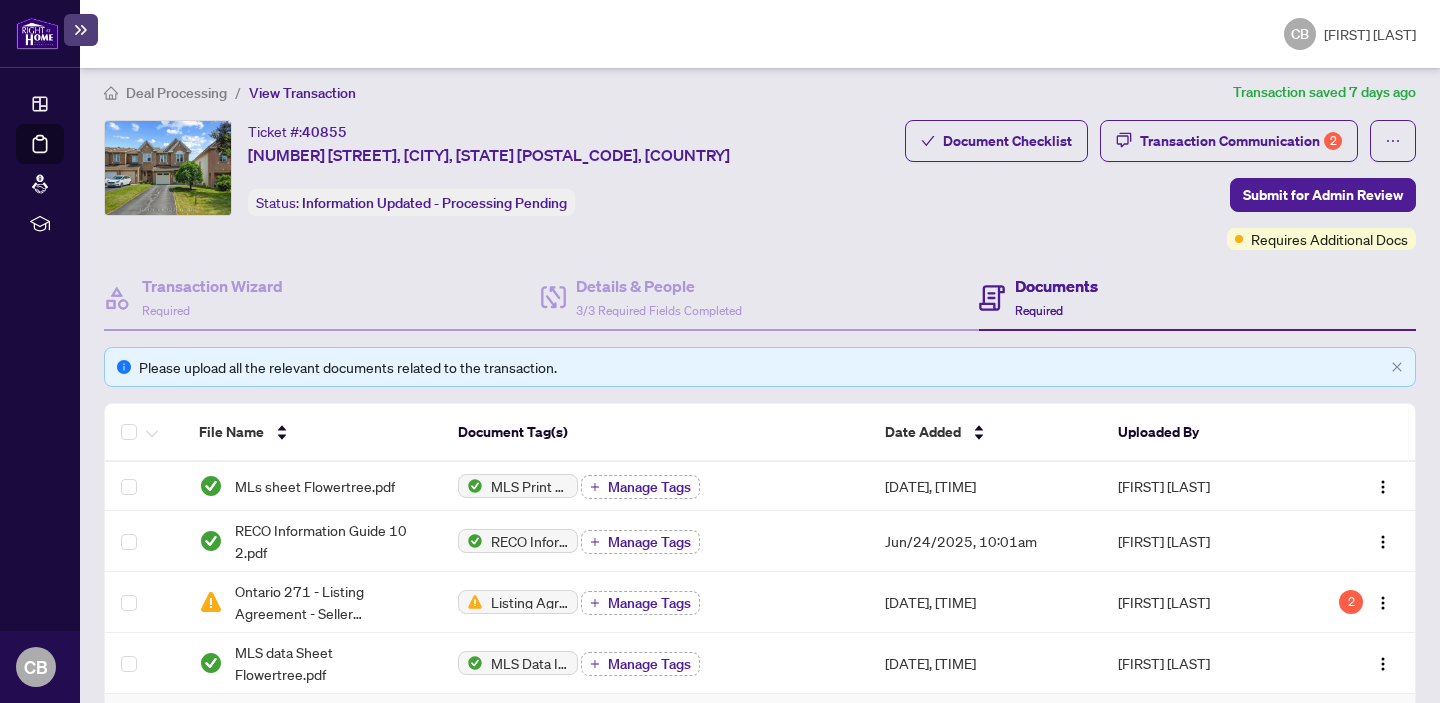 scroll, scrollTop: 0, scrollLeft: 0, axis: both 